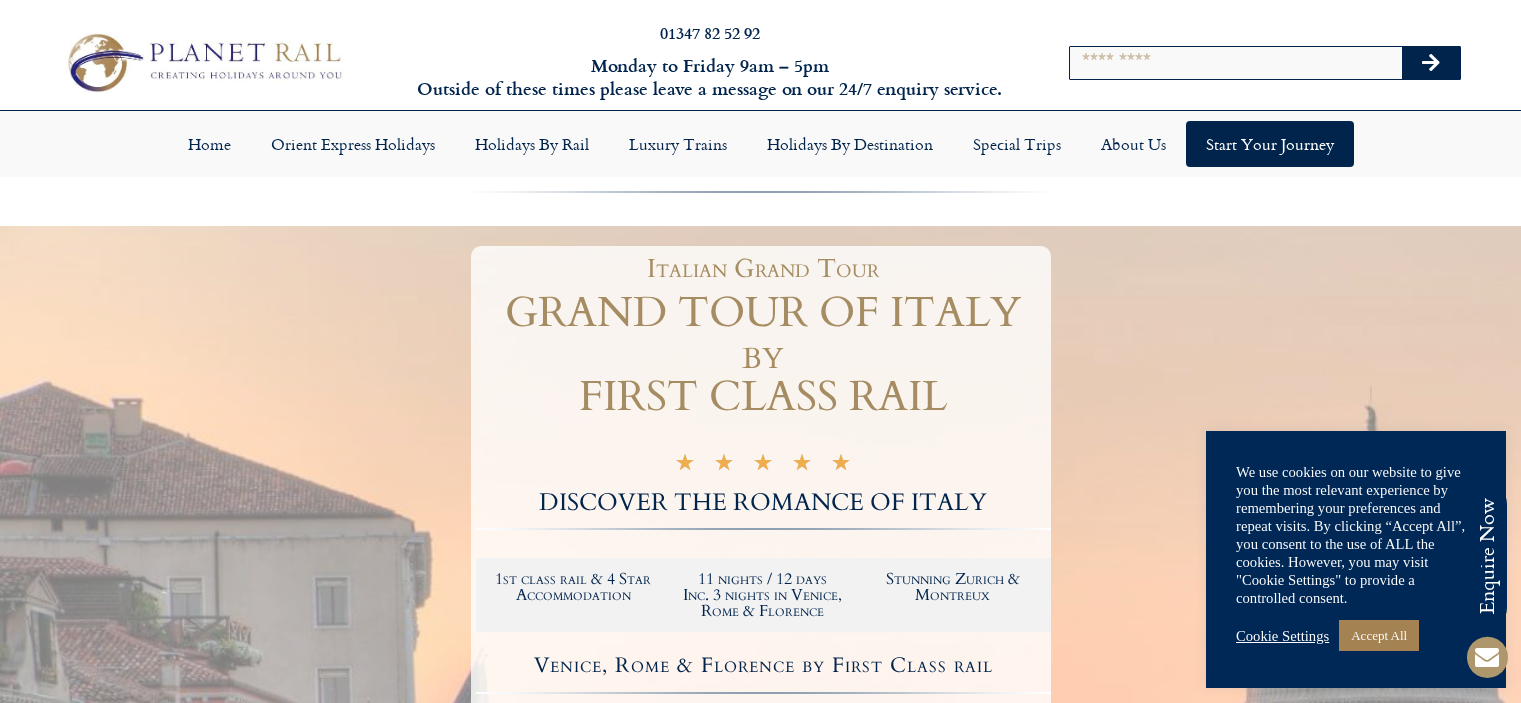 scroll, scrollTop: 0, scrollLeft: 0, axis: both 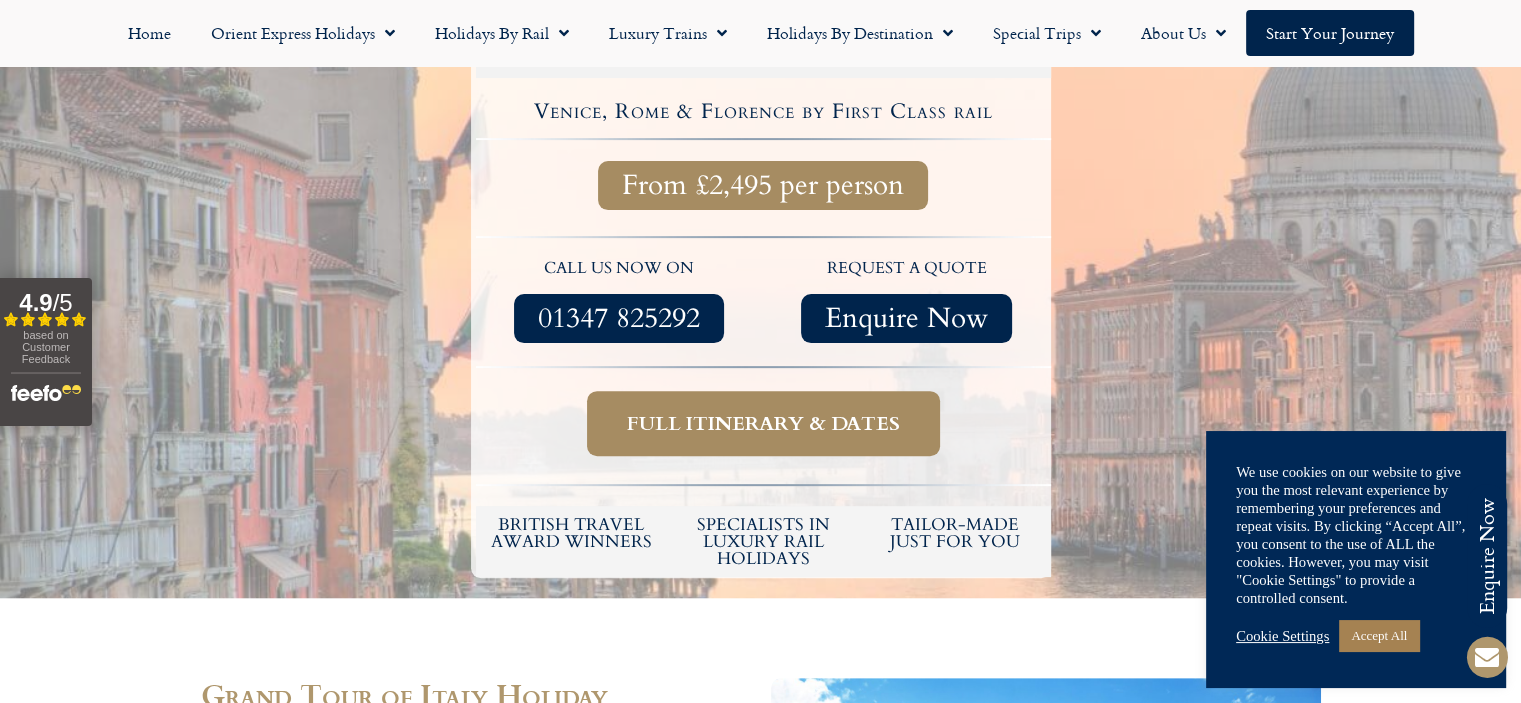 click on "Full itinerary & dates" at bounding box center [763, 423] 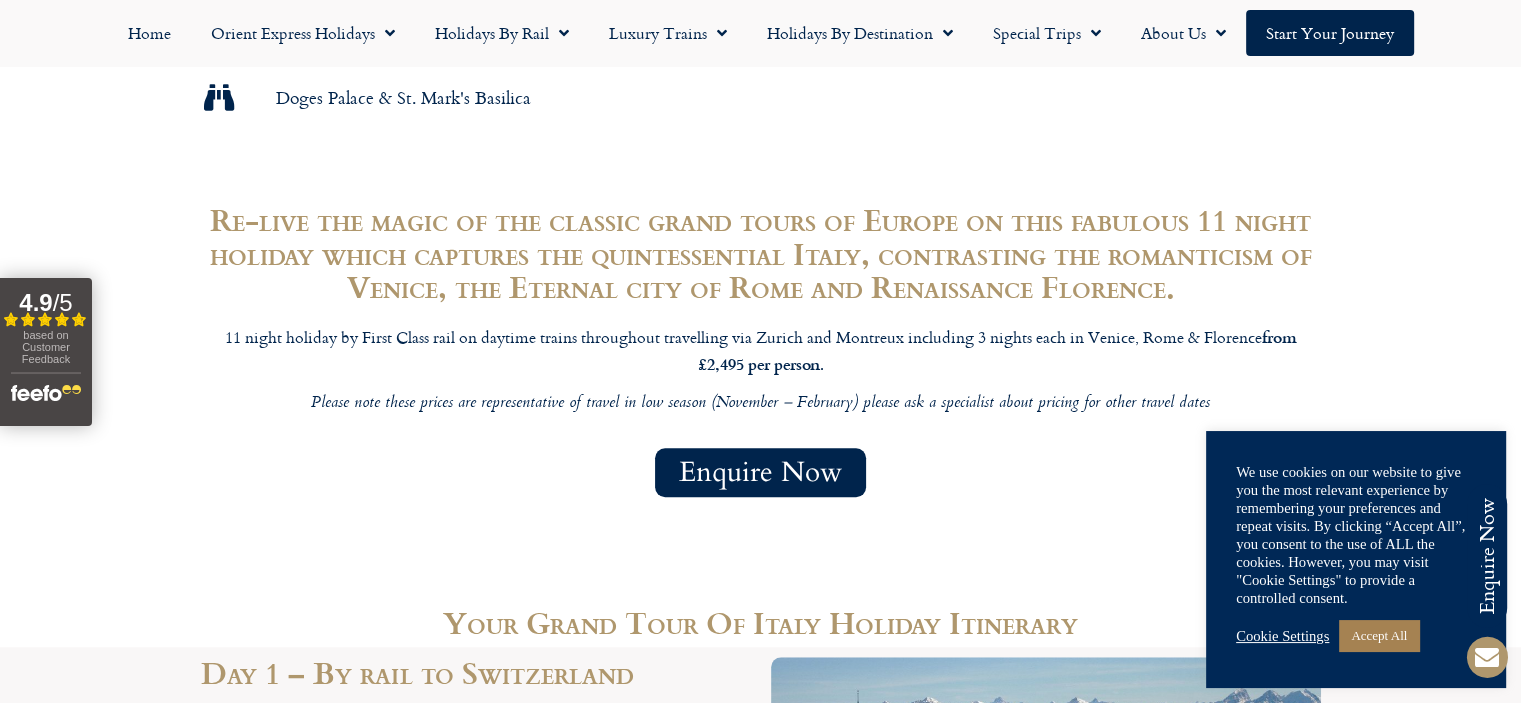 scroll, scrollTop: 1851, scrollLeft: 0, axis: vertical 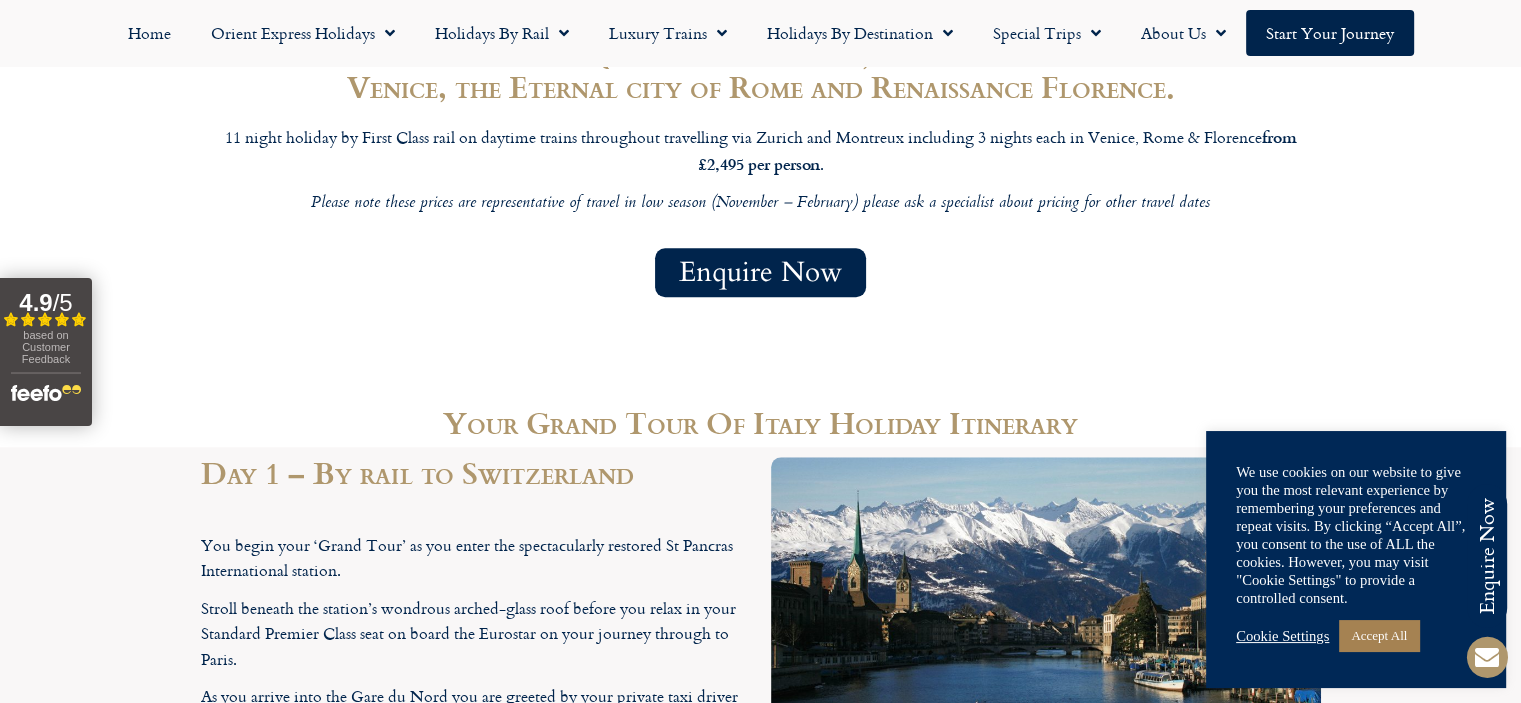 click on "Enquire Now" at bounding box center [760, 272] 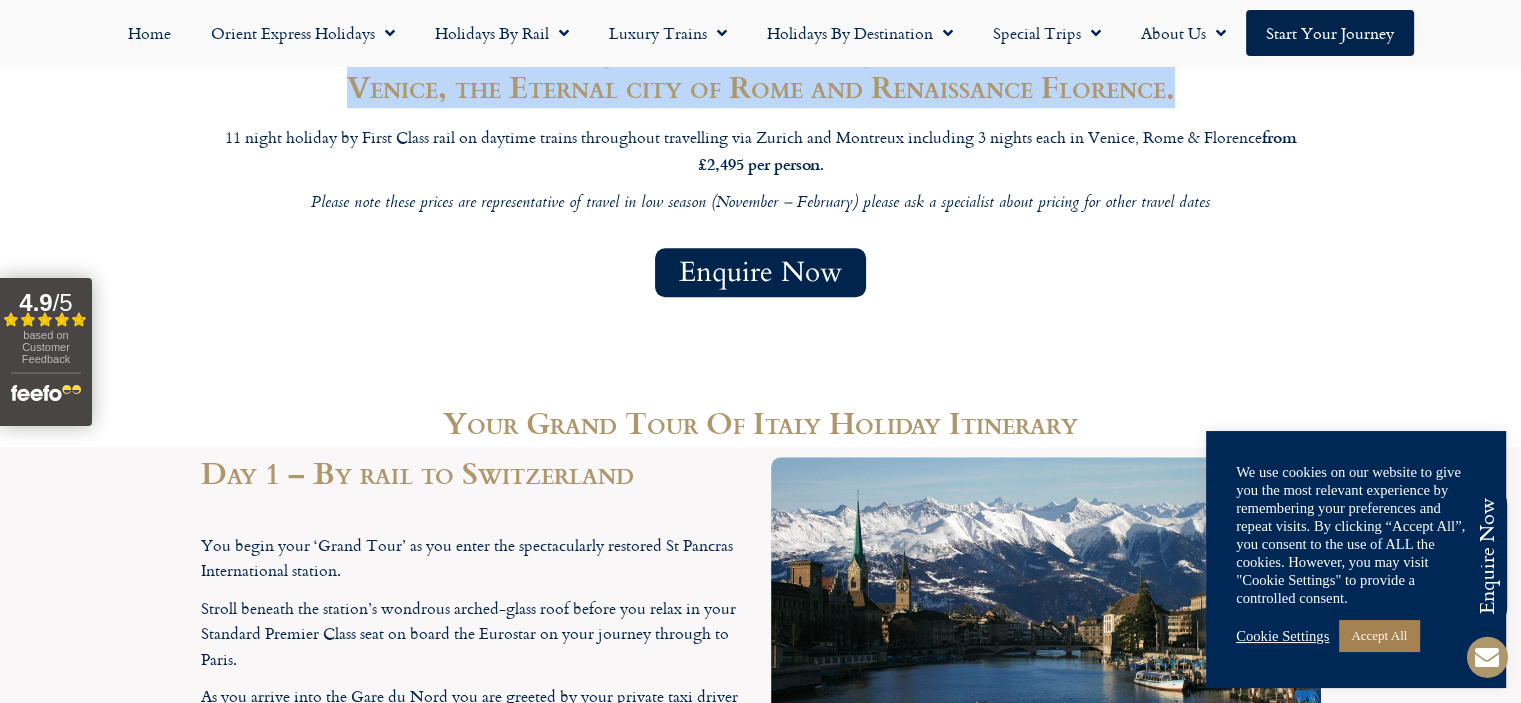 drag, startPoint x: 346, startPoint y: 83, endPoint x: 1176, endPoint y: 103, distance: 830.2409 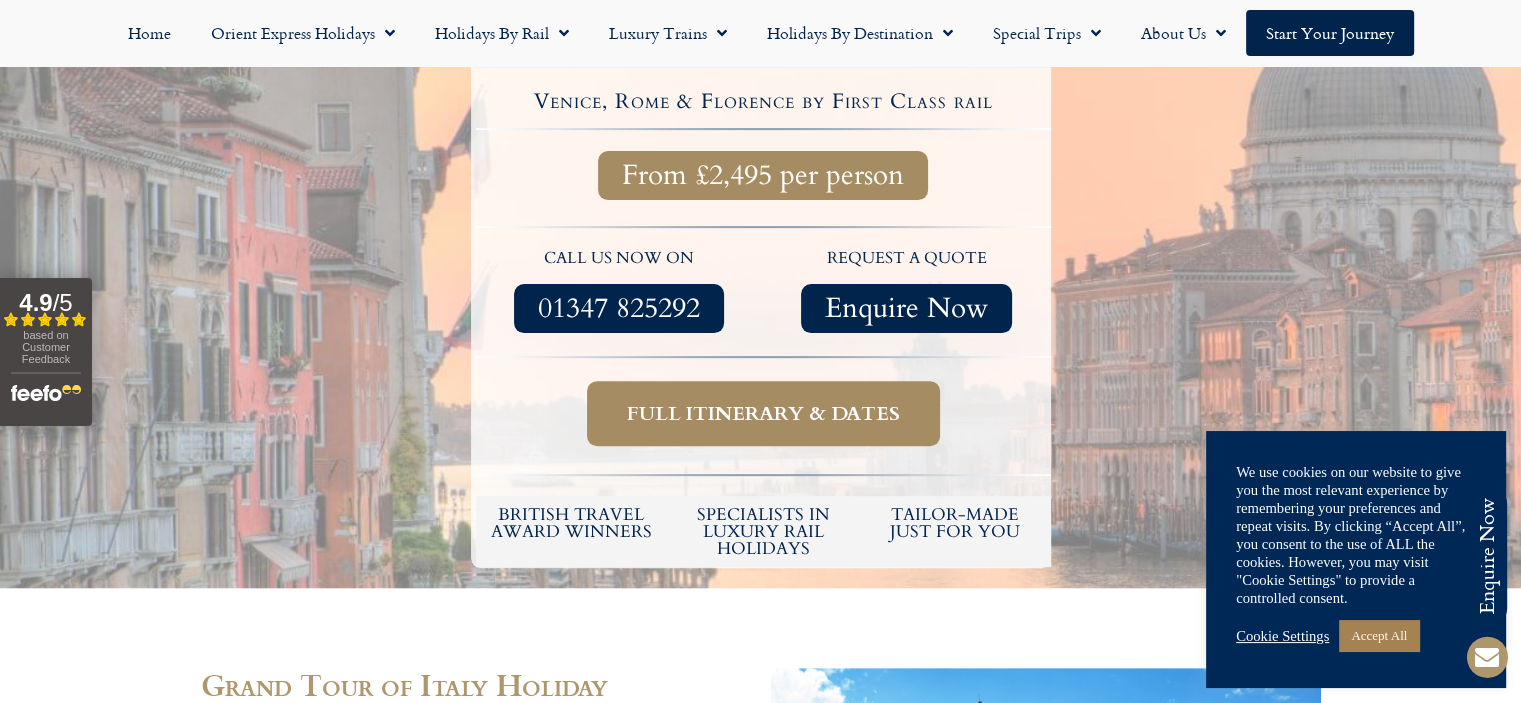 scroll, scrollTop: 600, scrollLeft: 0, axis: vertical 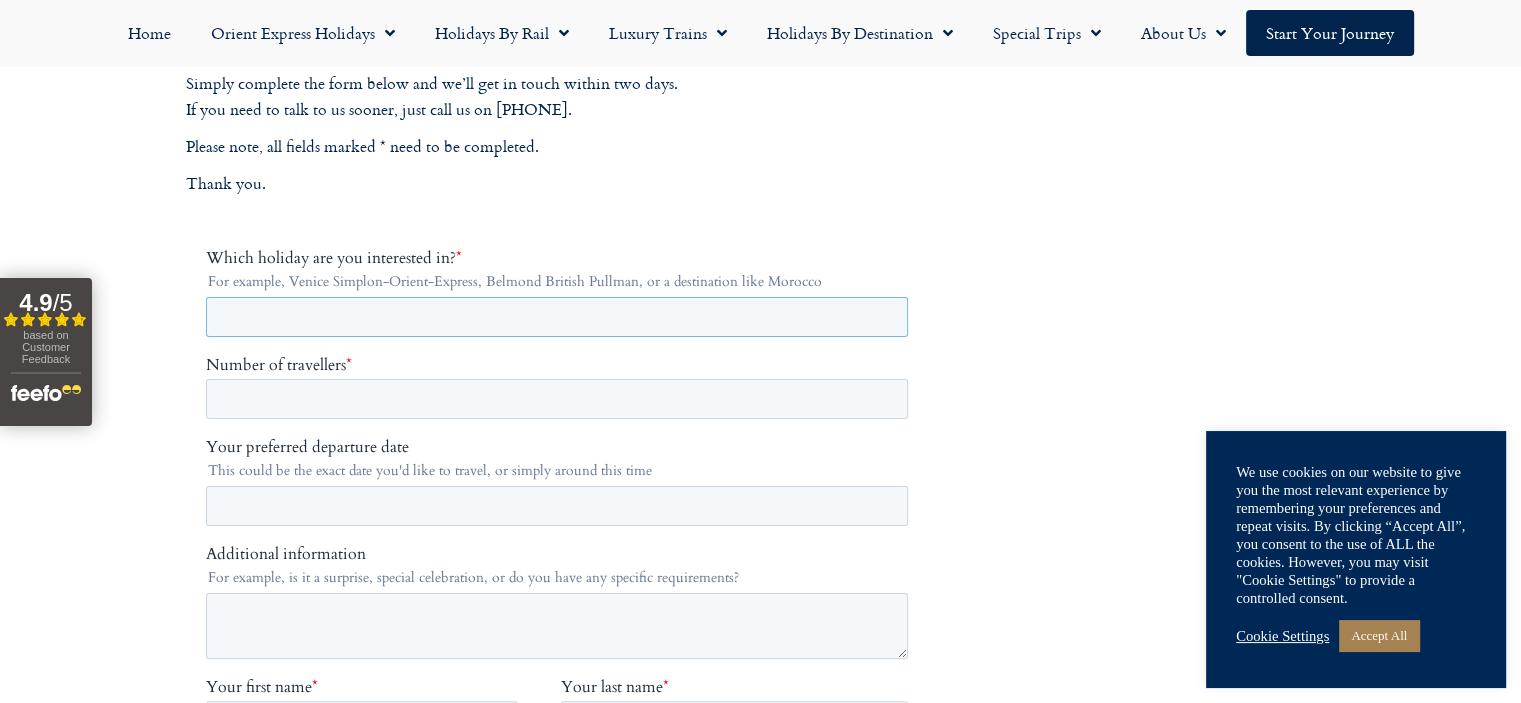 paste on "**********" 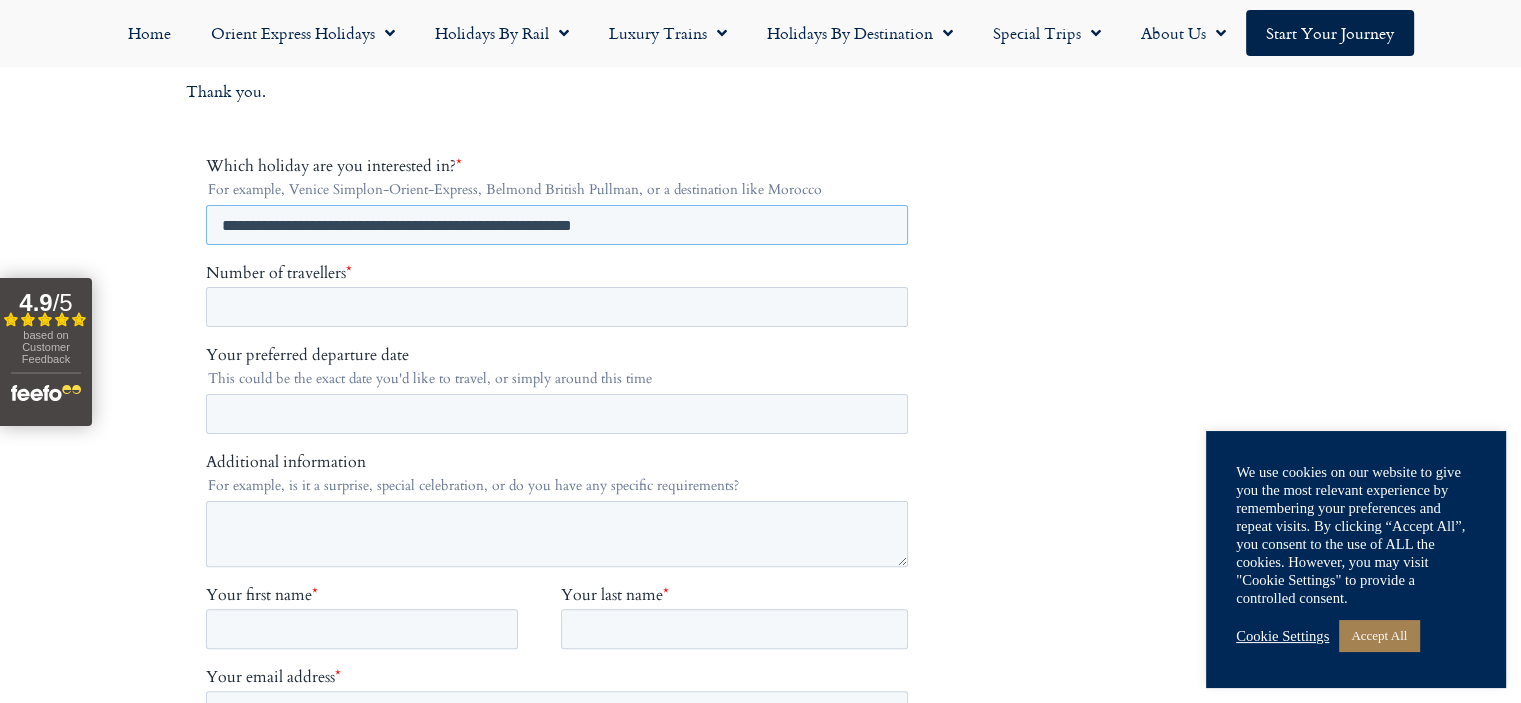 scroll, scrollTop: 500, scrollLeft: 0, axis: vertical 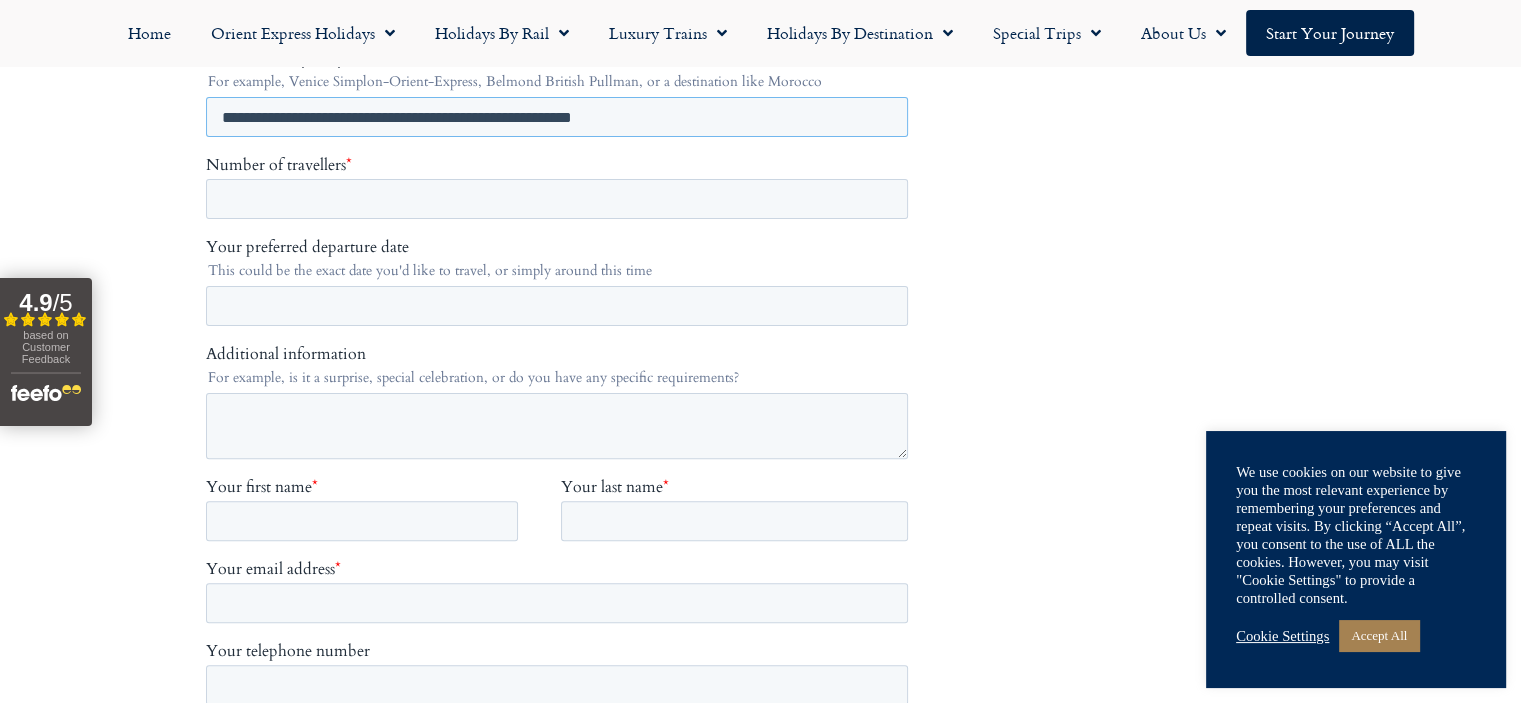 type on "**********" 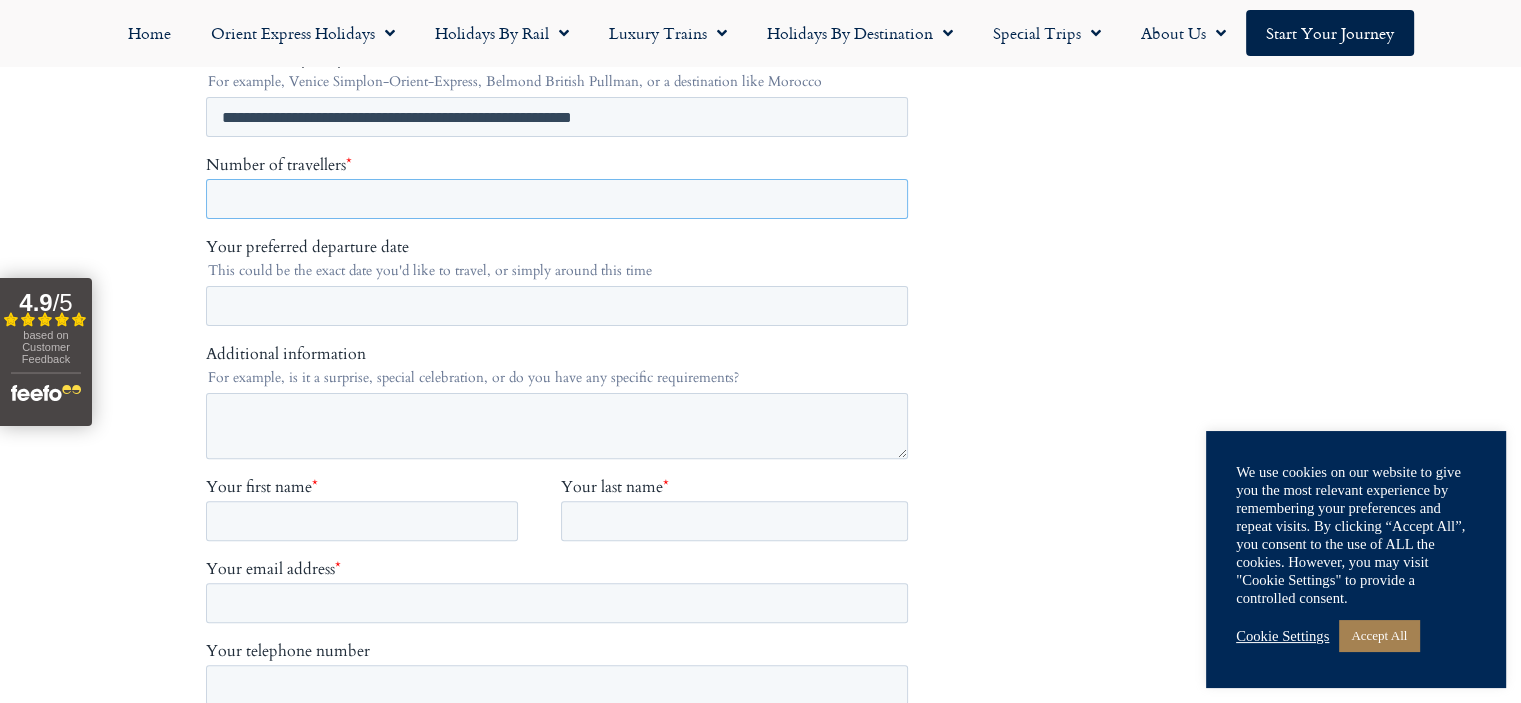 click on "Number of travellers *" at bounding box center [556, 199] 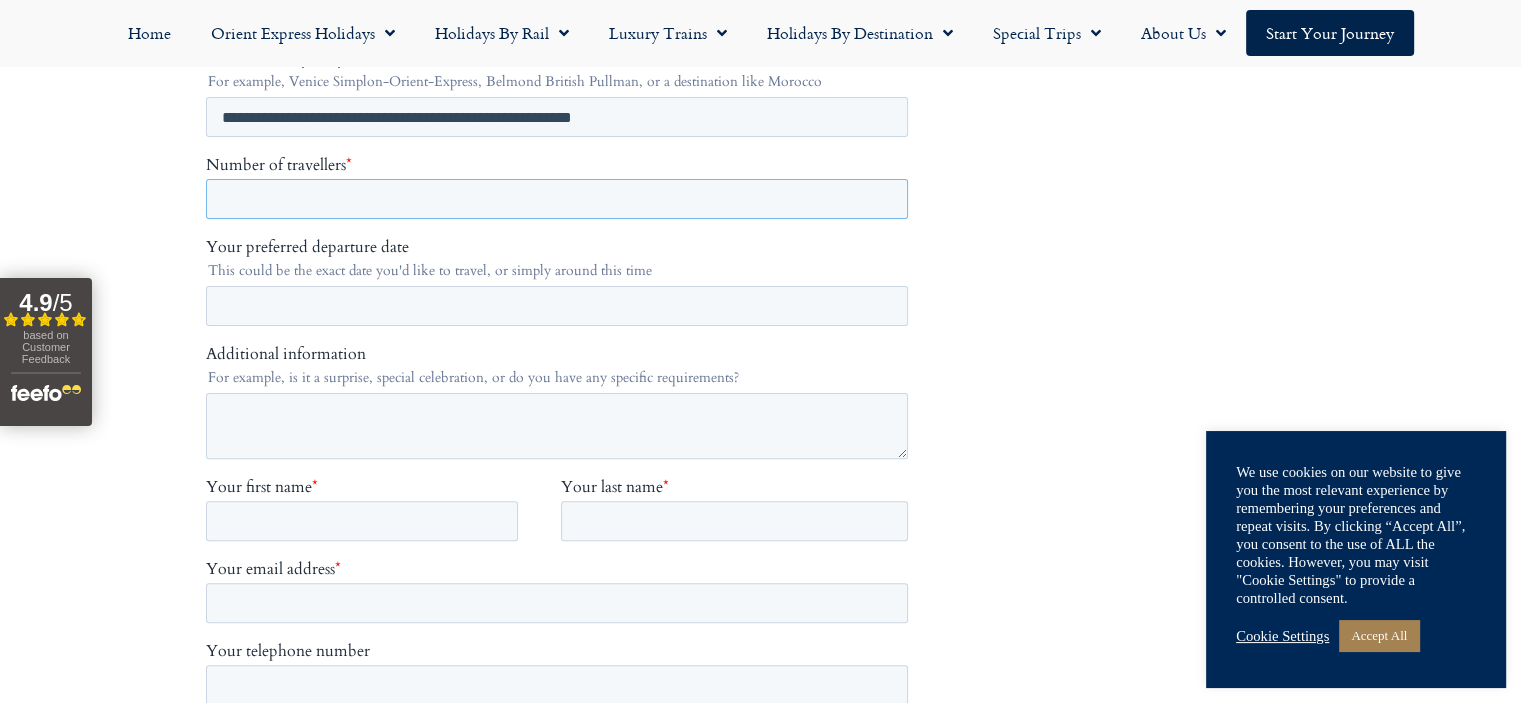 type on "*" 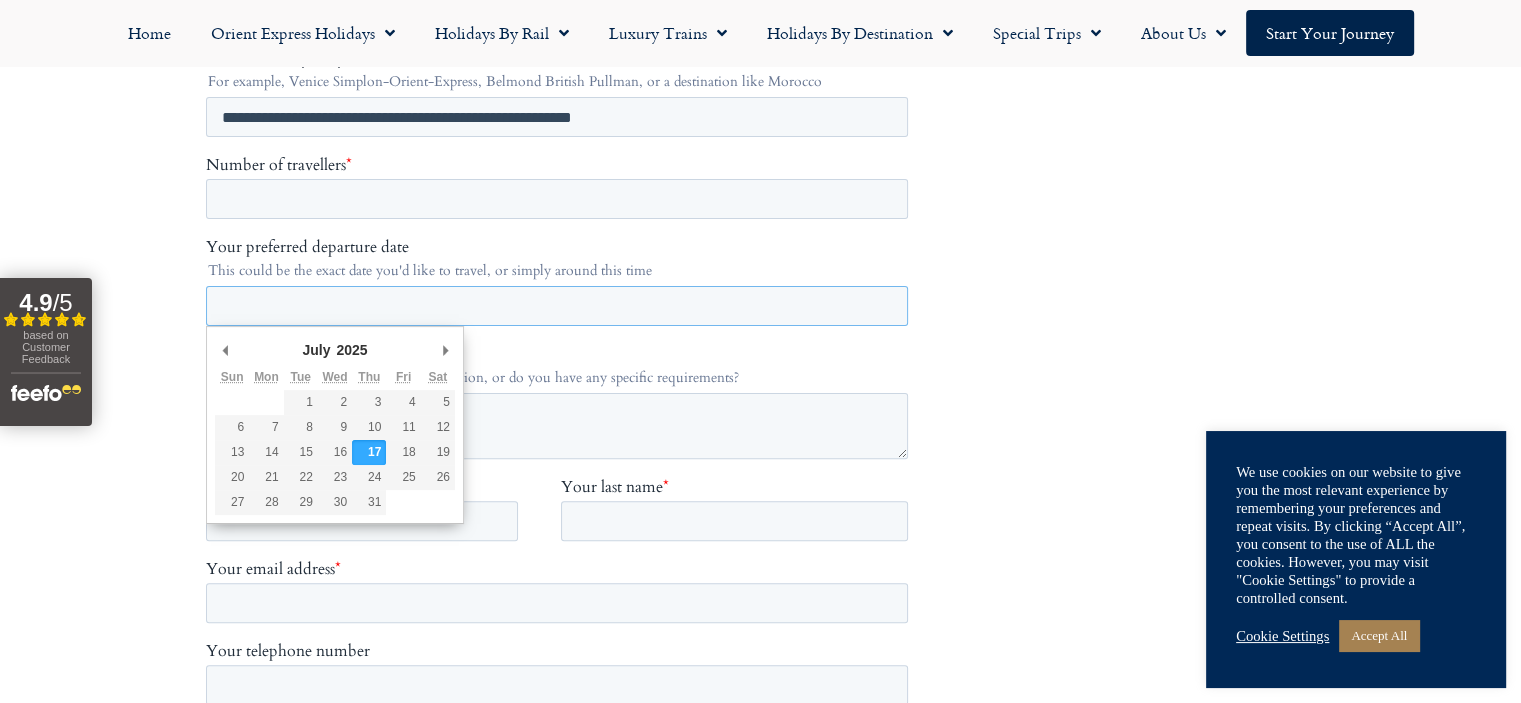 click on "Your preferred departure date" at bounding box center [556, 306] 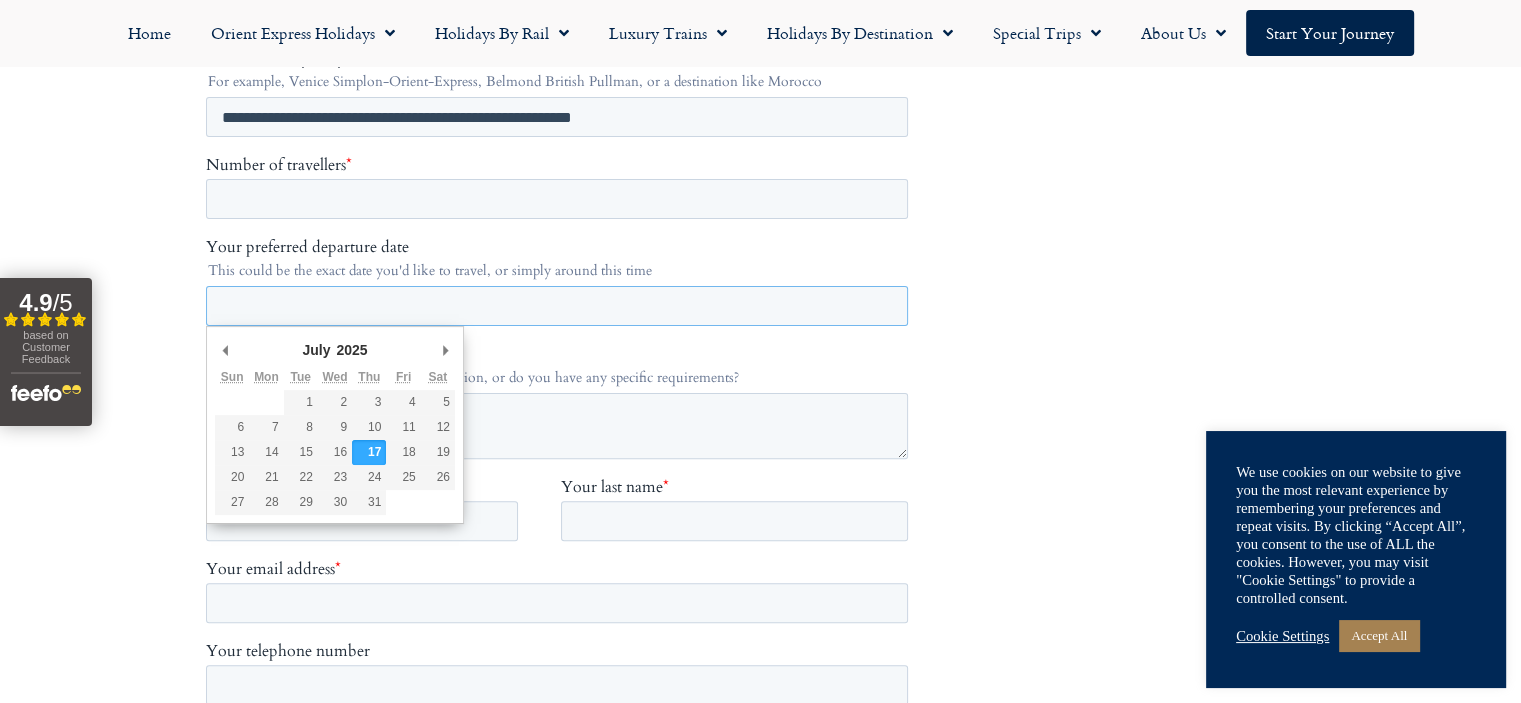 click on "Your preferred departure date" at bounding box center [556, 306] 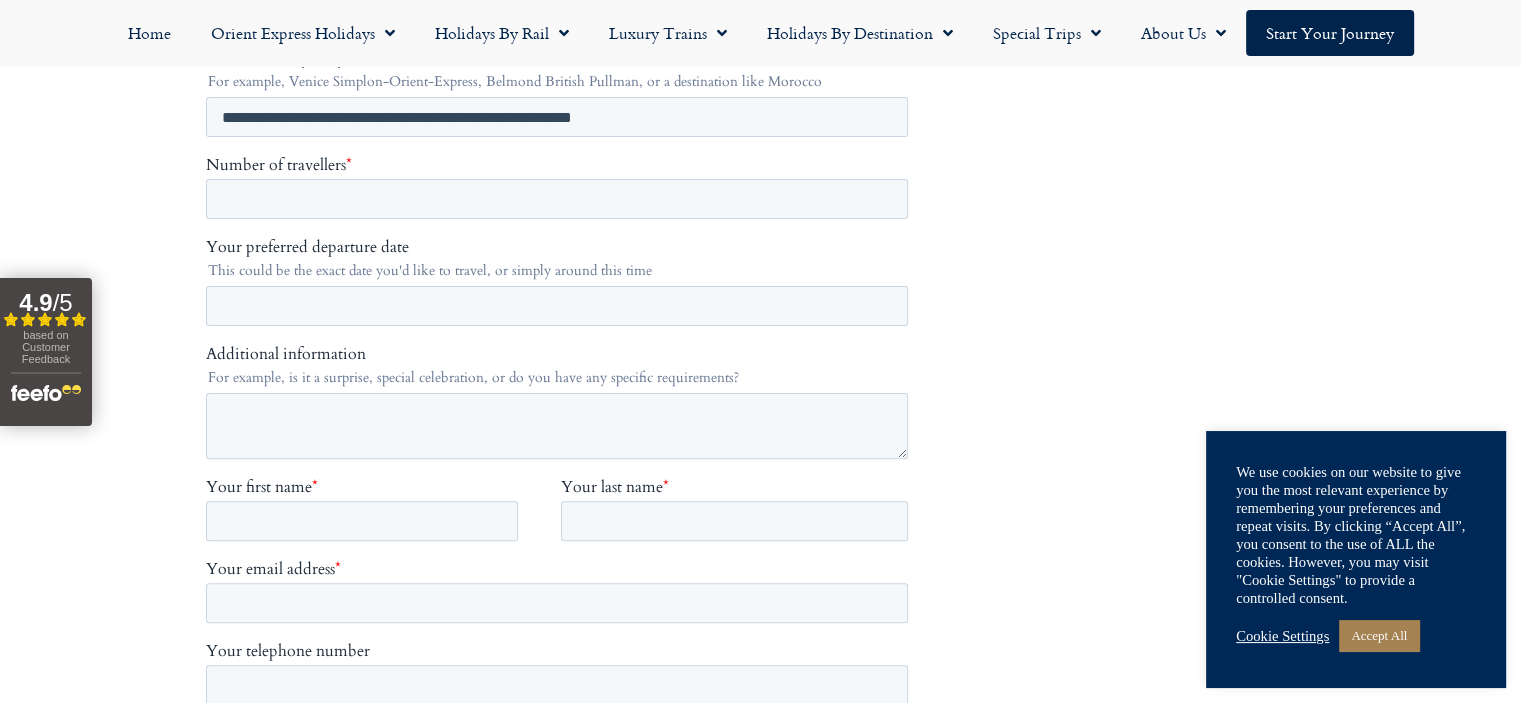 click on "Call us on  01347 82 52 92  to enquire about our tailor made holidays by rail
FURTHER INFORMATION
Insure your trip with Holiday Extras
Planet Rail on Facebook
Follow us on Twitter
Booking Conditions
Terms of Use
Privacy & Cookies
Employment Opportunities
Insure your trip with Holiday Extras
Planet Rail on Facebook
Follow us on Twitter
Booking Conditions
Terms of Use
Privacy & Cookies
Employment Opportunities
ARTICLES
Art at the Belvedere Palace in Vienna" at bounding box center (760, 827) 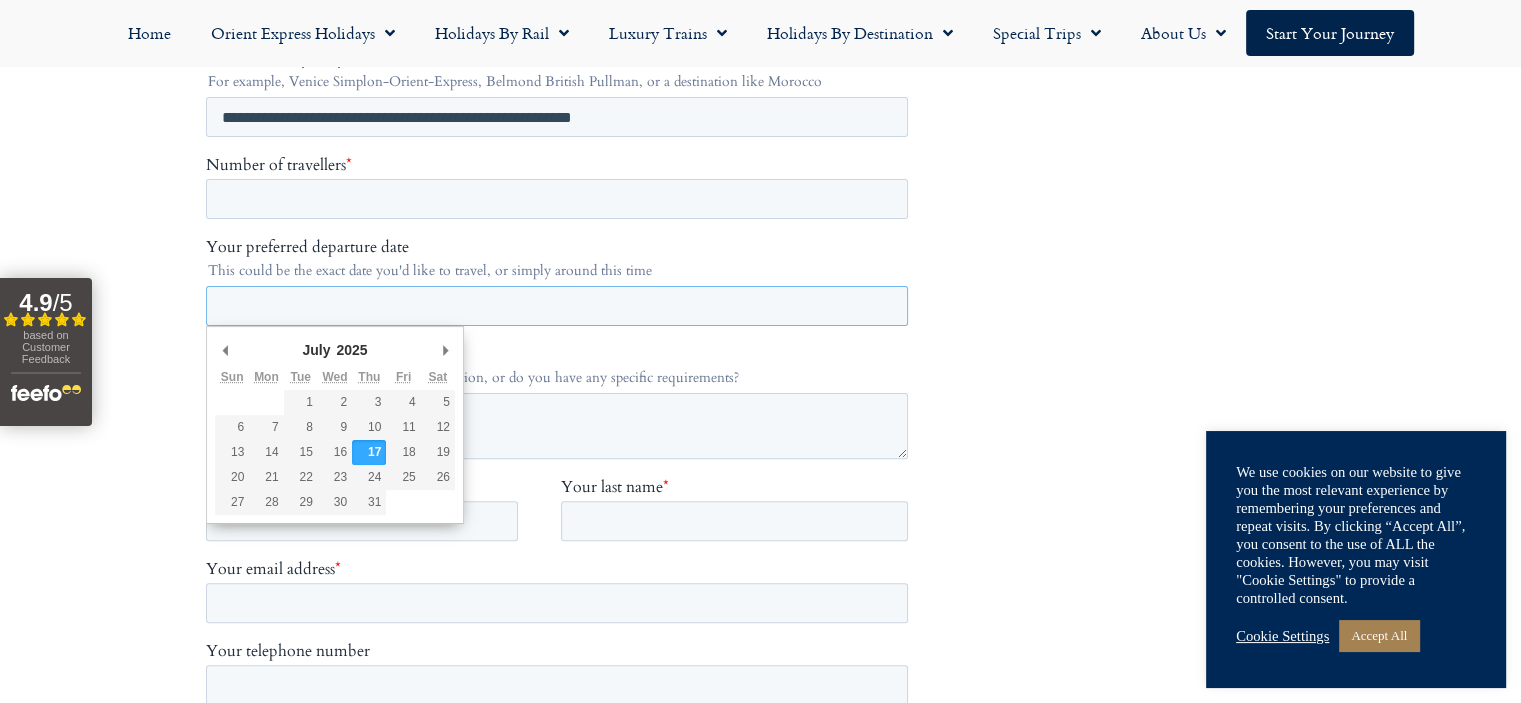click on "Your preferred departure date" at bounding box center (556, 306) 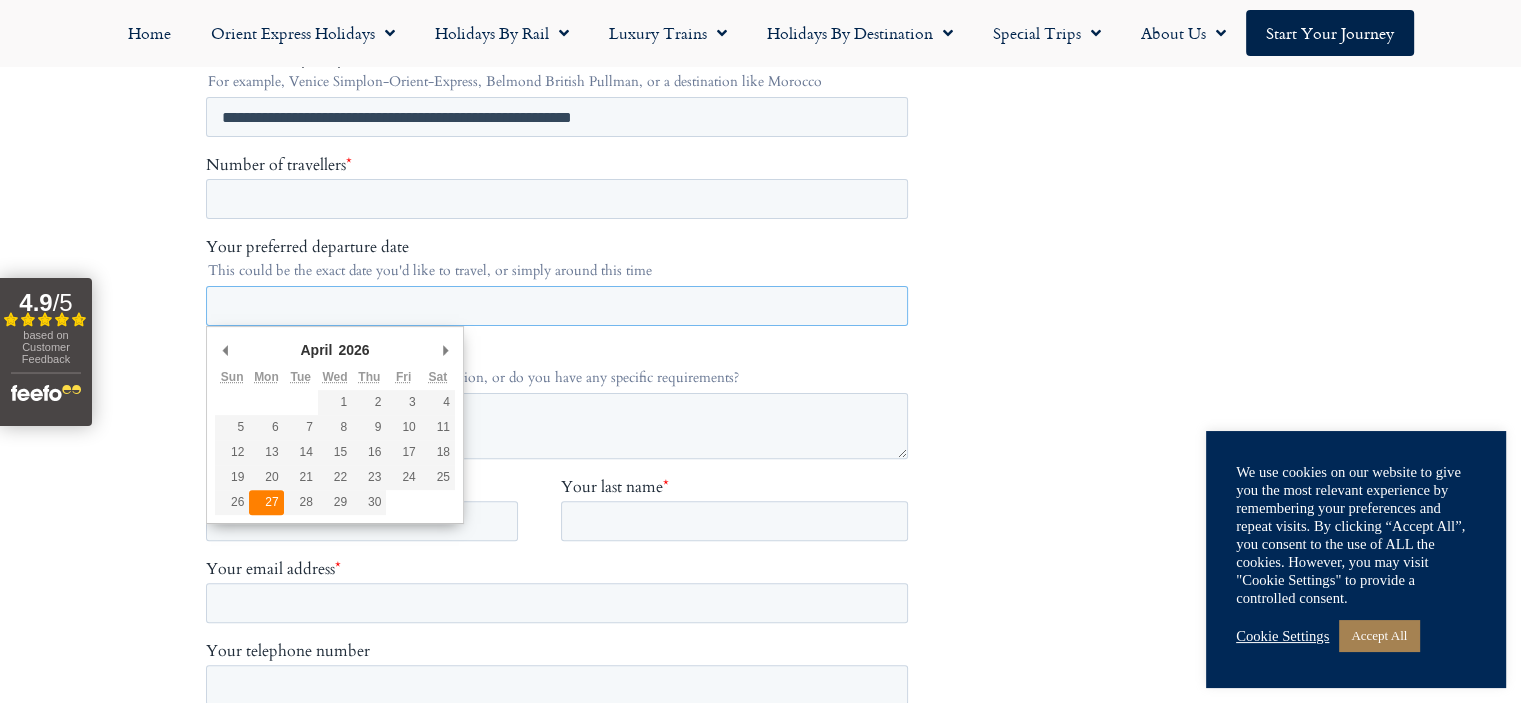 type on "2026-04-27" 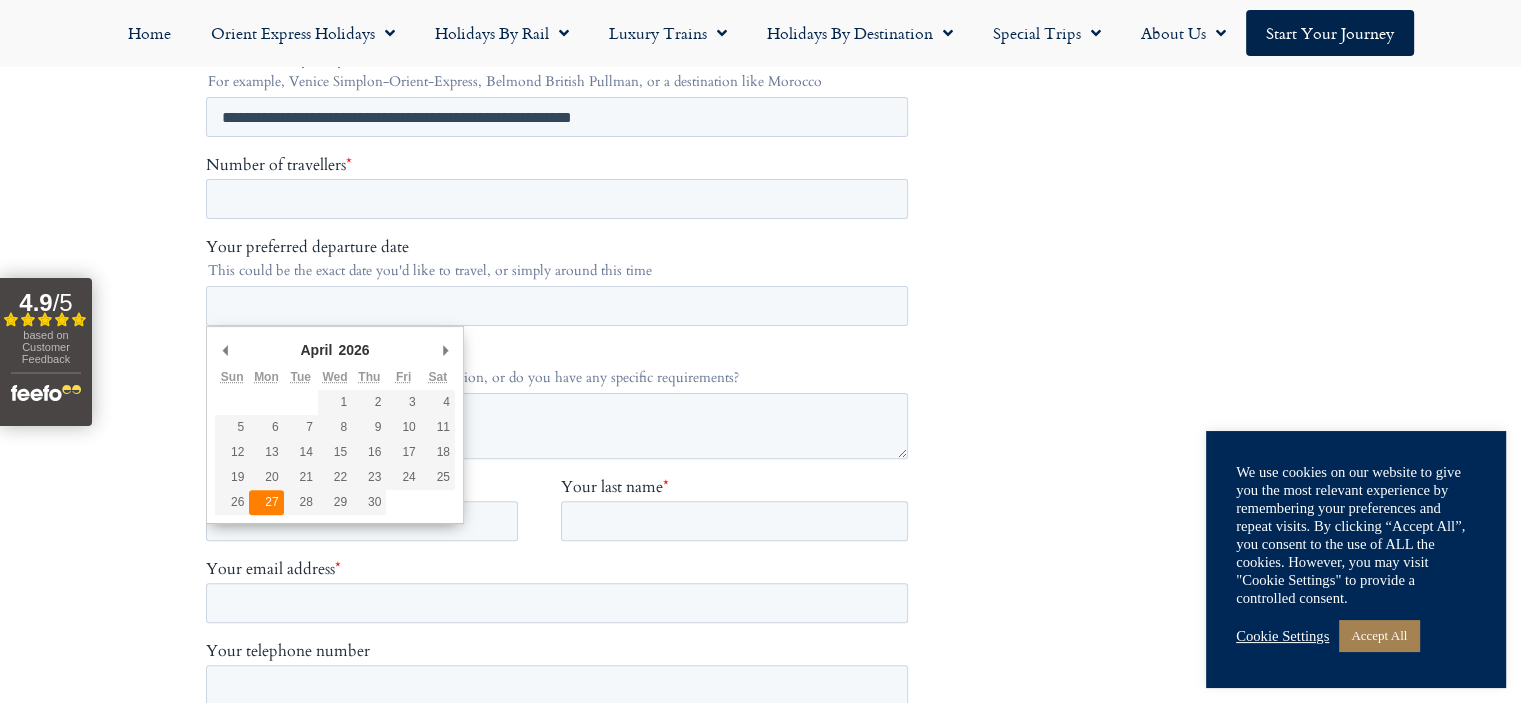 type on "**********" 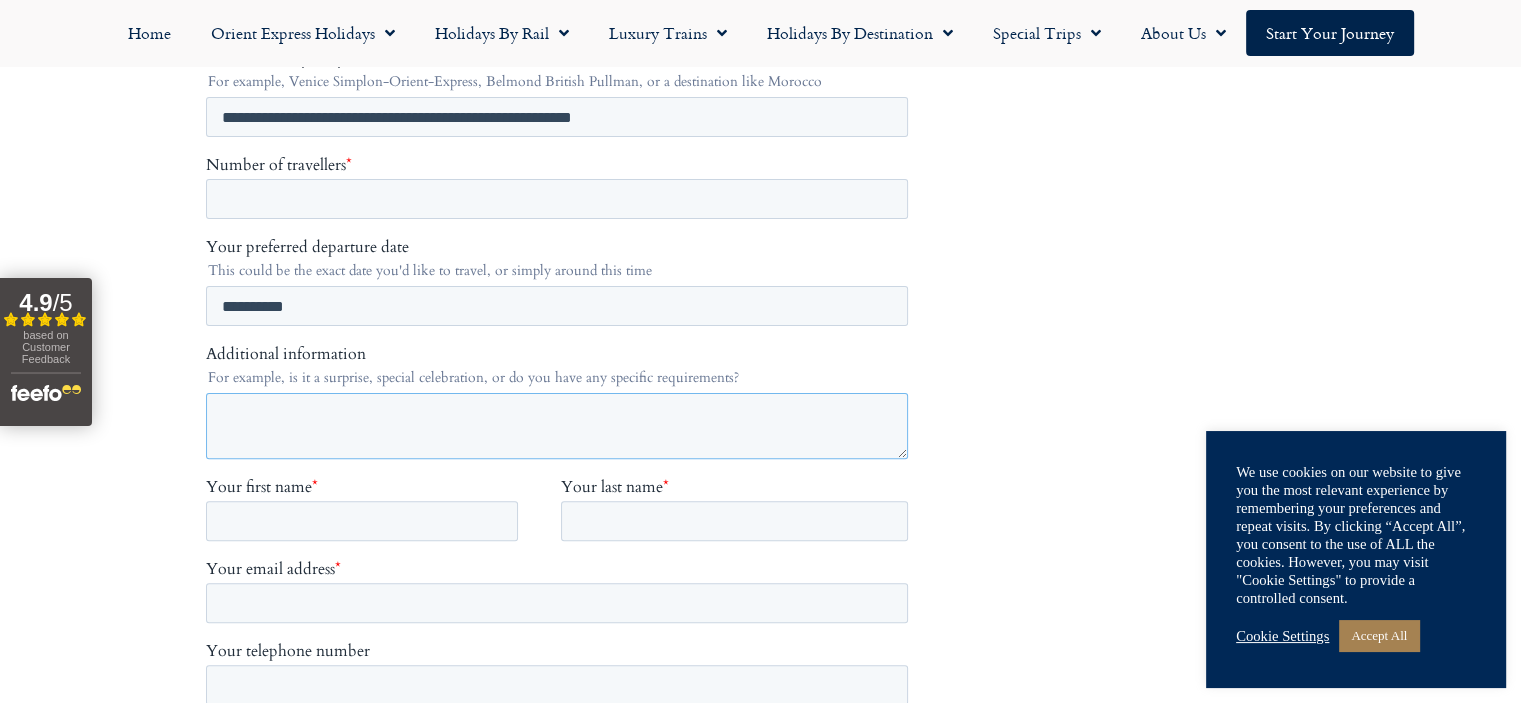 click on "Additional information" at bounding box center (556, 426) 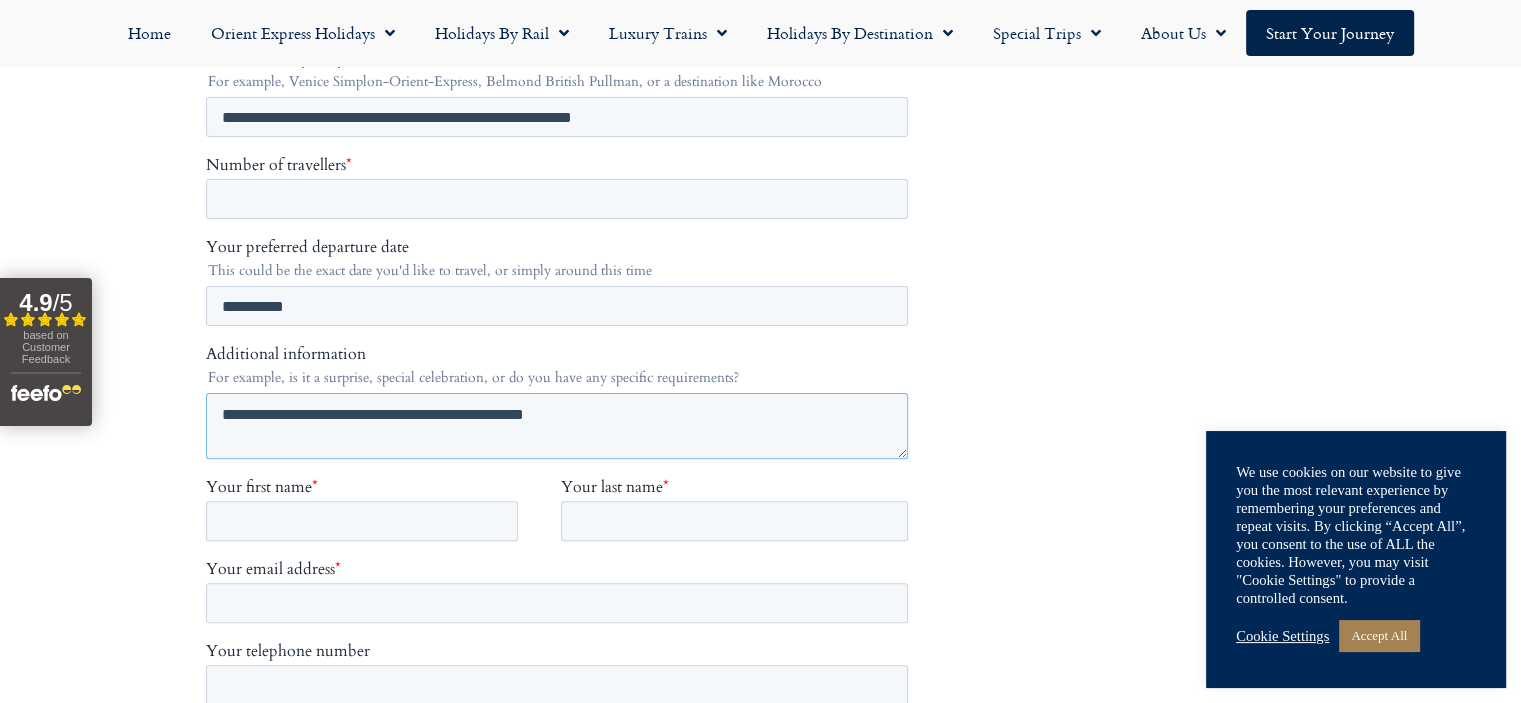 click on "**********" at bounding box center [556, 426] 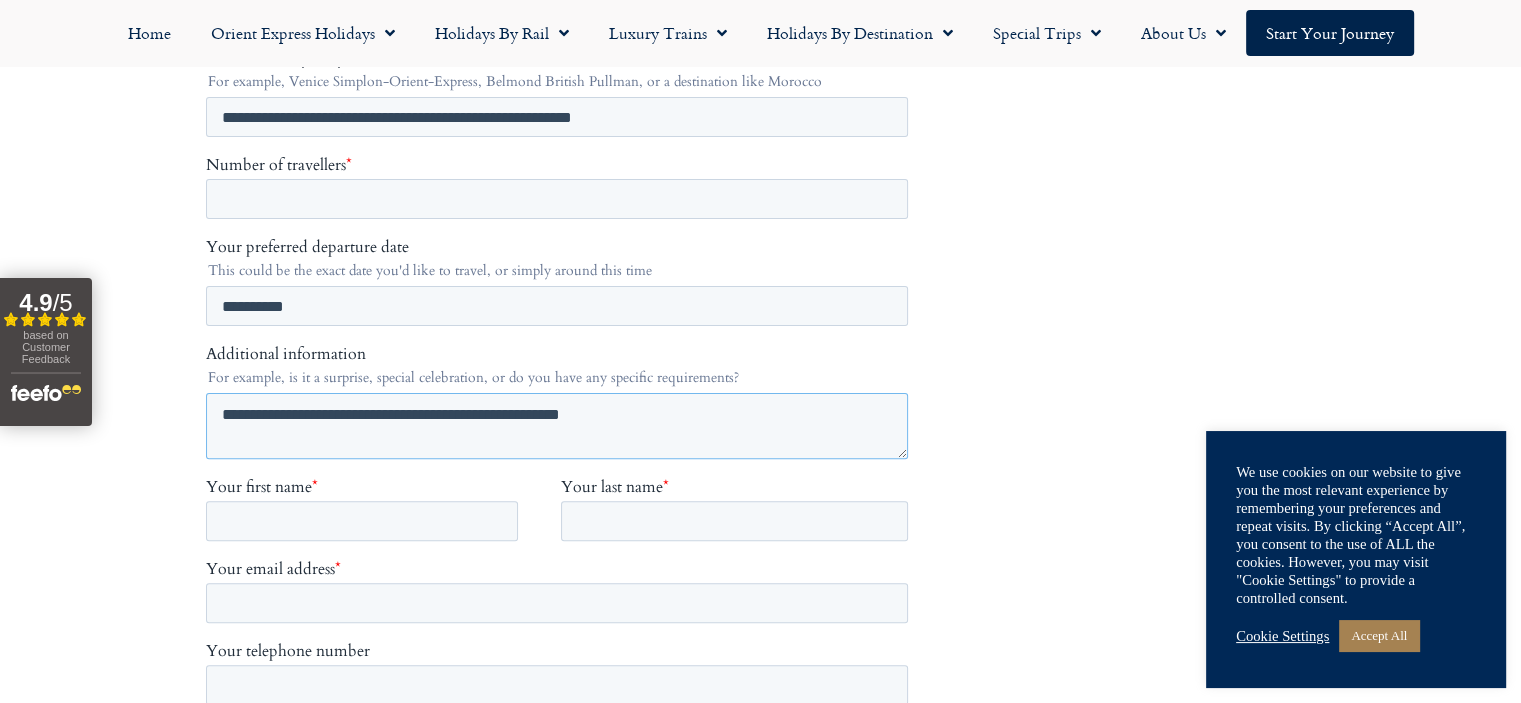 click on "**********" at bounding box center (556, 426) 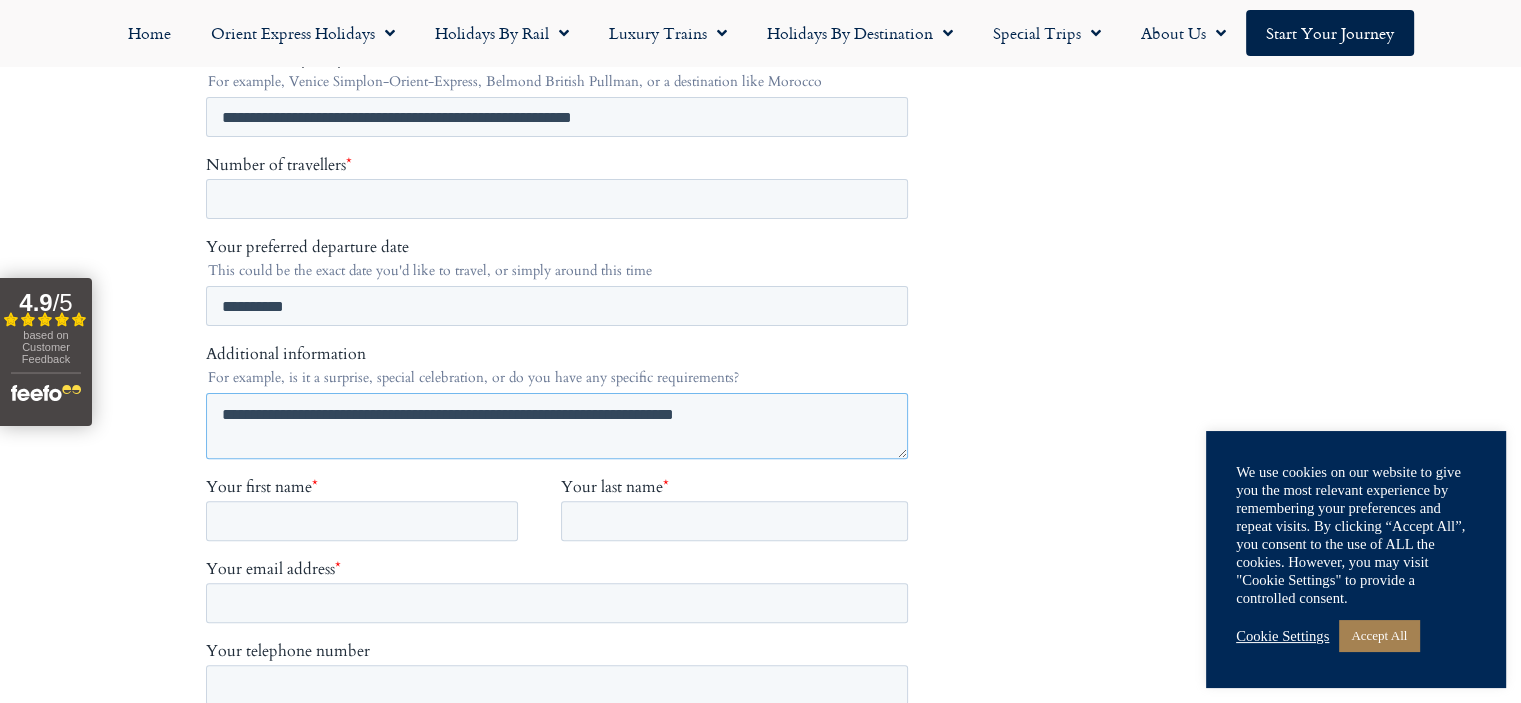 click on "**********" at bounding box center [556, 426] 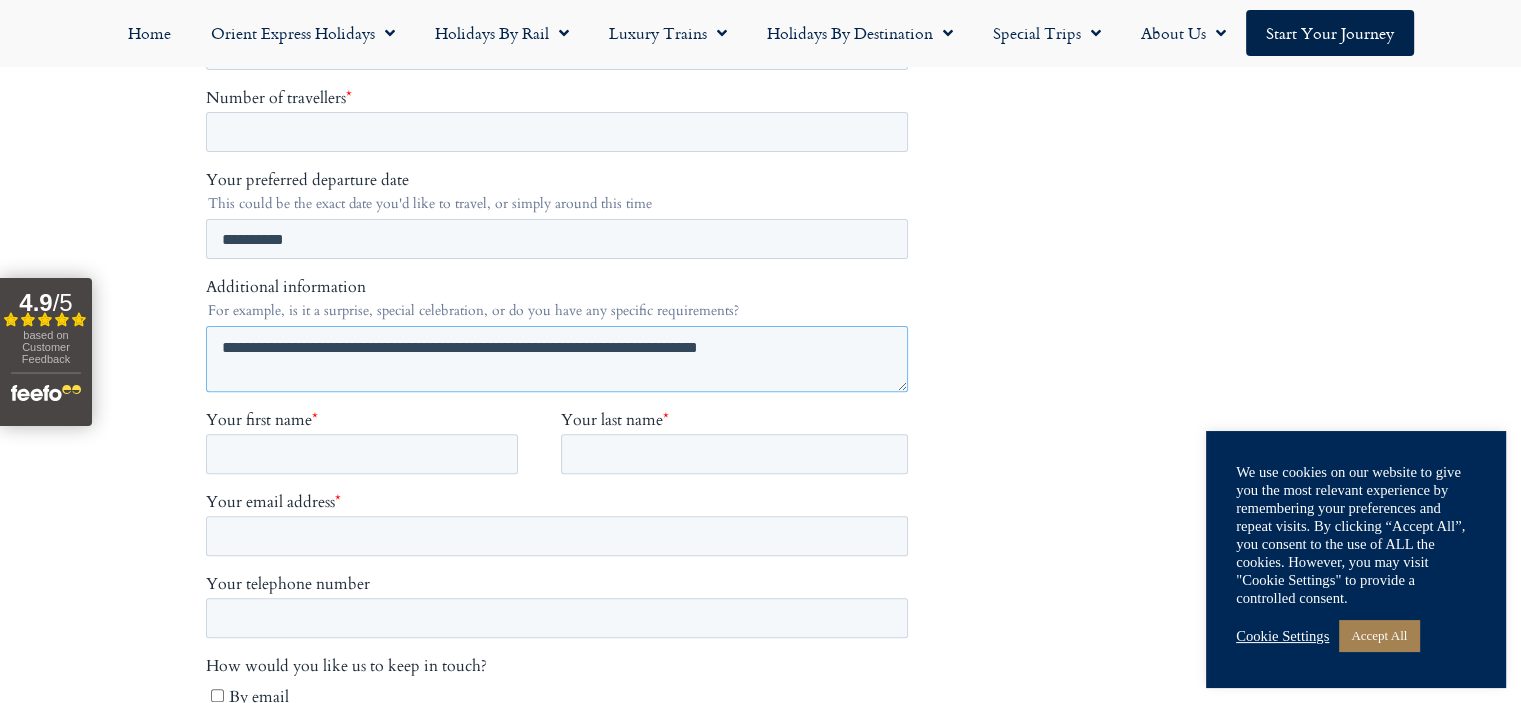 scroll, scrollTop: 700, scrollLeft: 0, axis: vertical 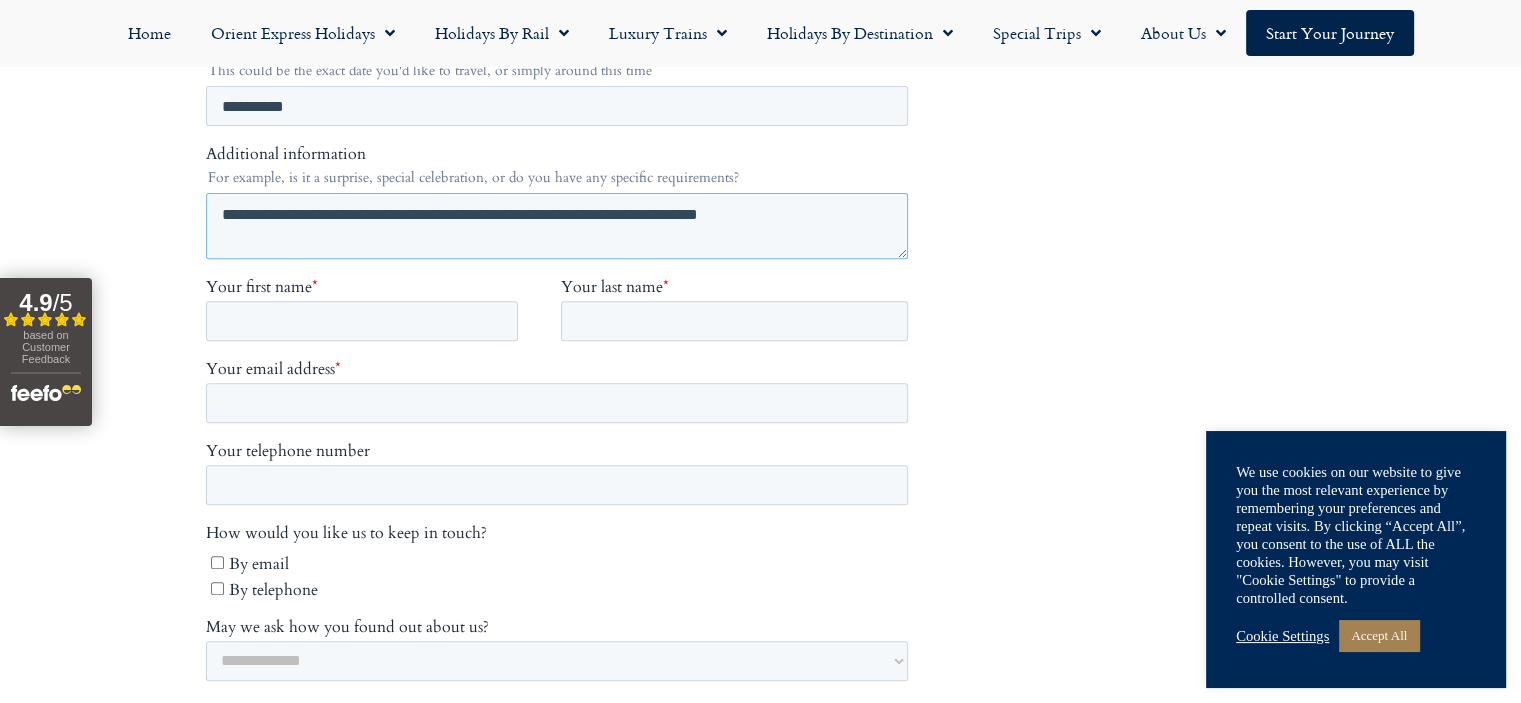 type on "**********" 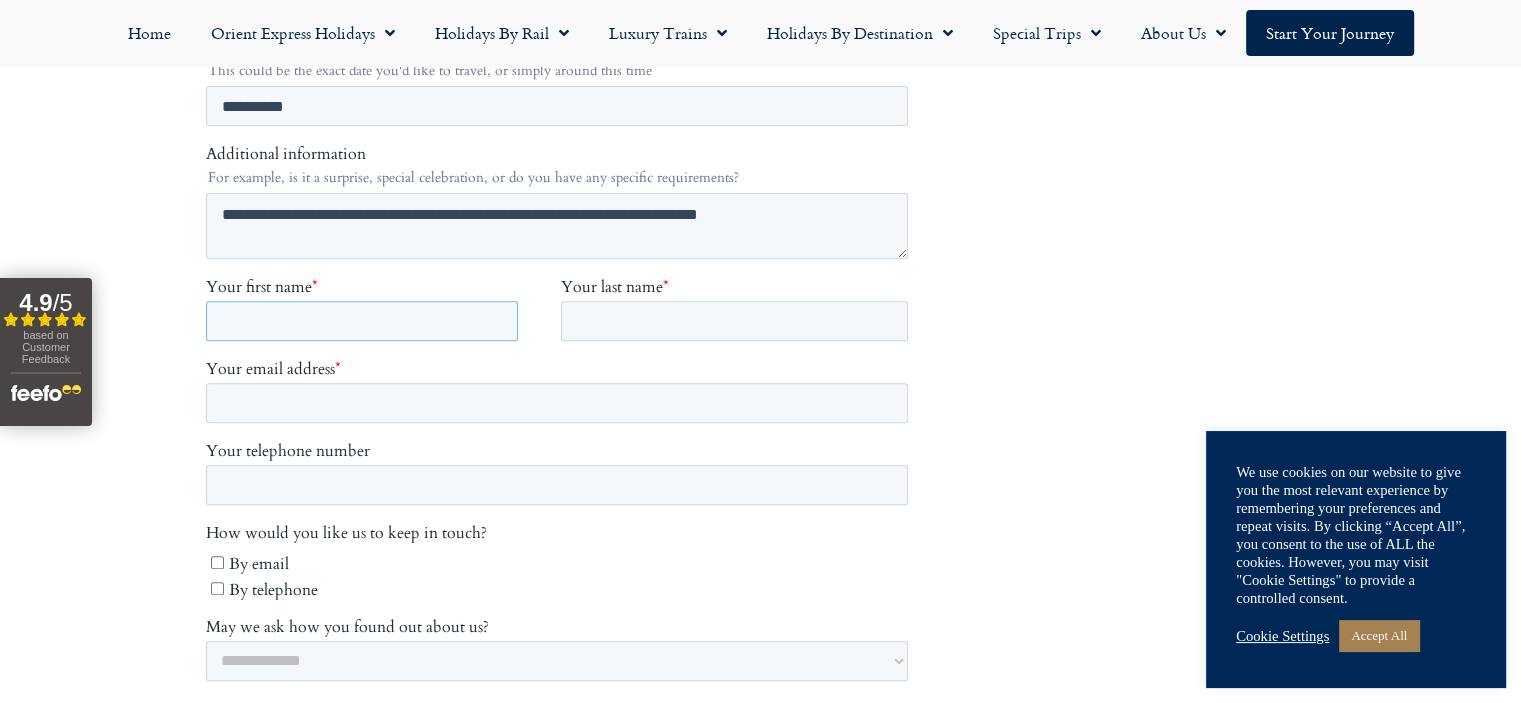 click on "Your first name *" at bounding box center (361, 322) 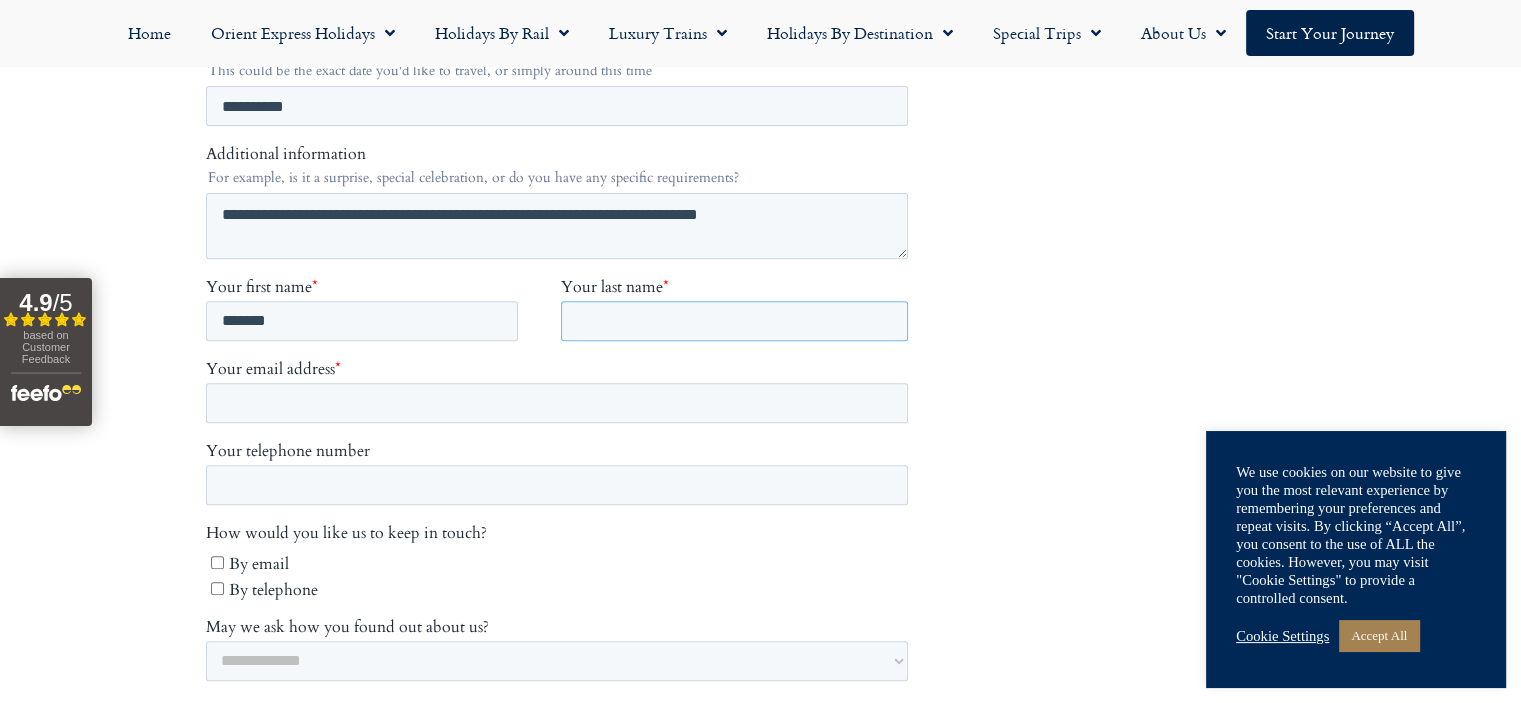 type on "*****" 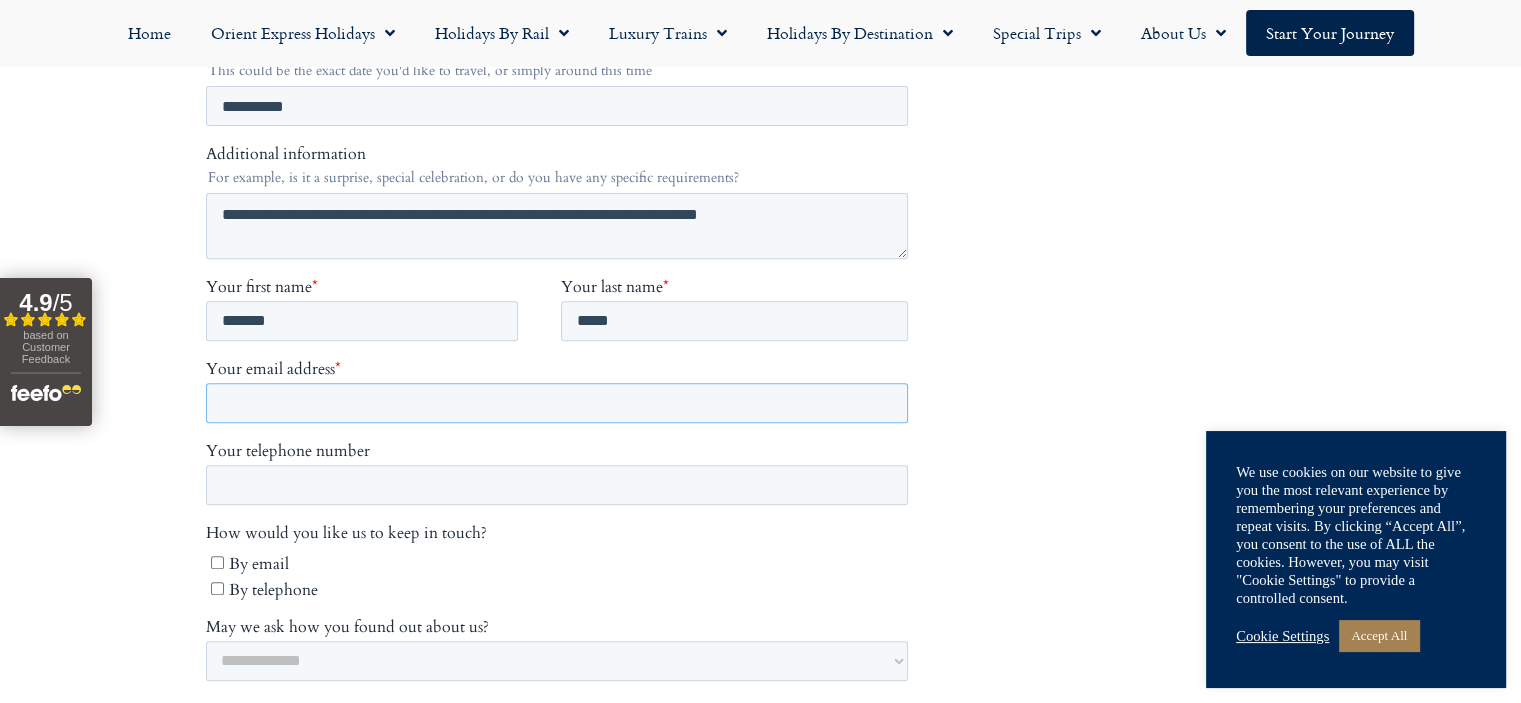 type on "**********" 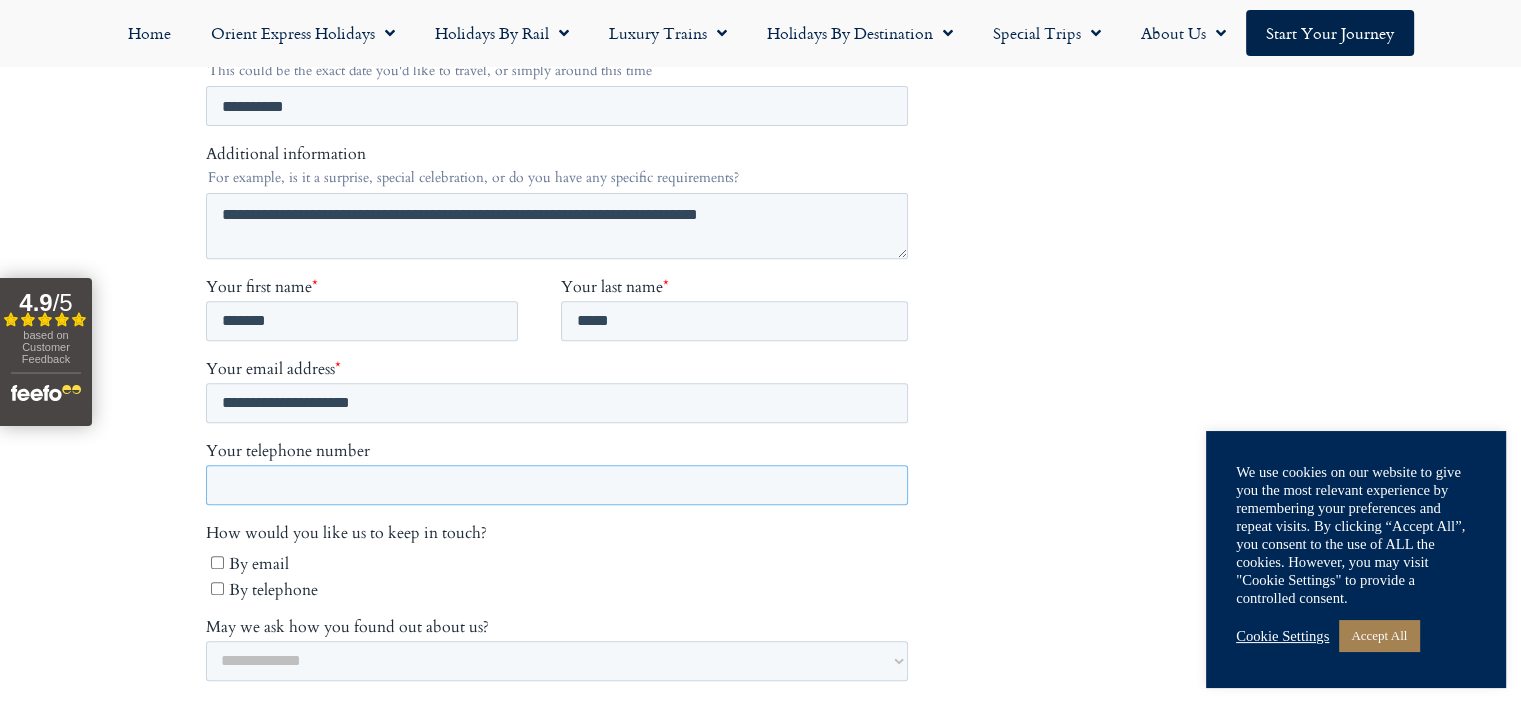 type on "**********" 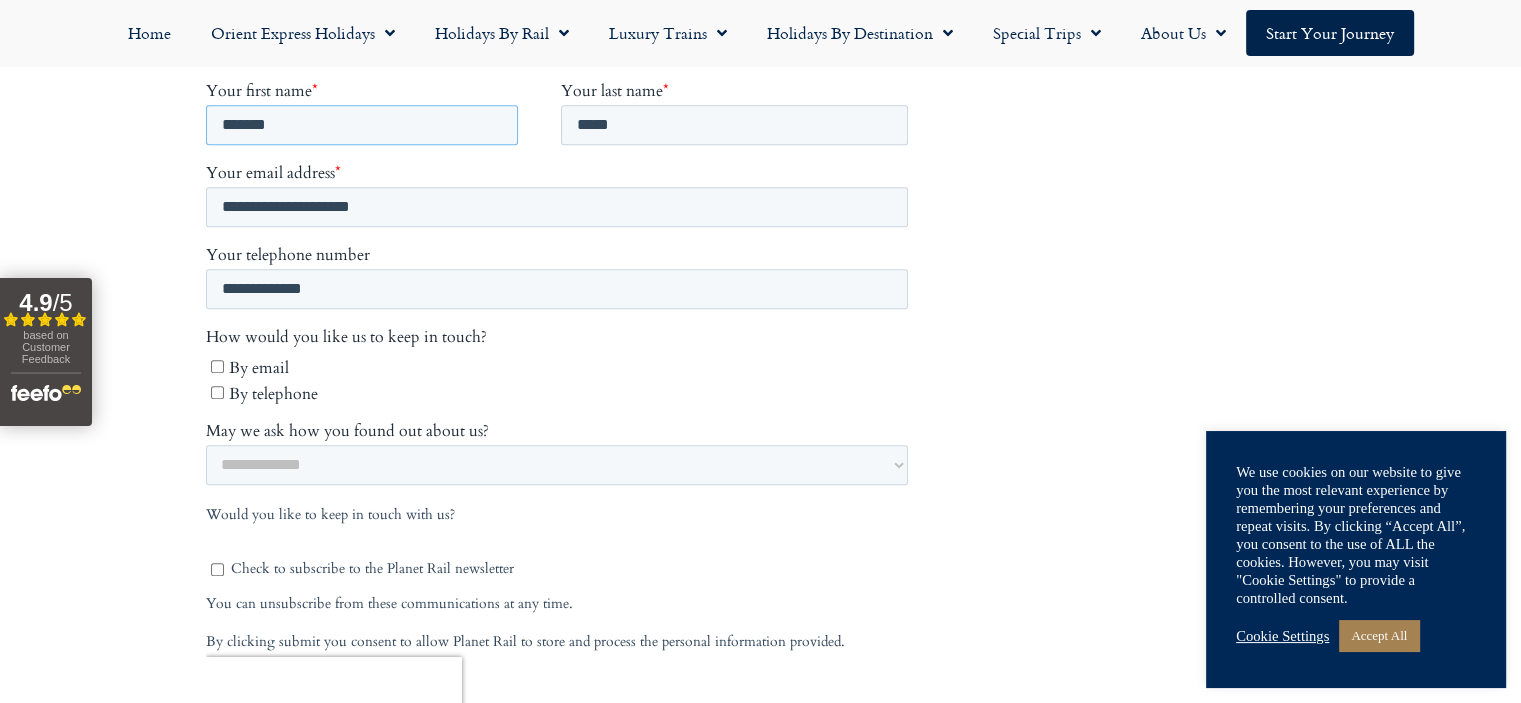 scroll, scrollTop: 900, scrollLeft: 0, axis: vertical 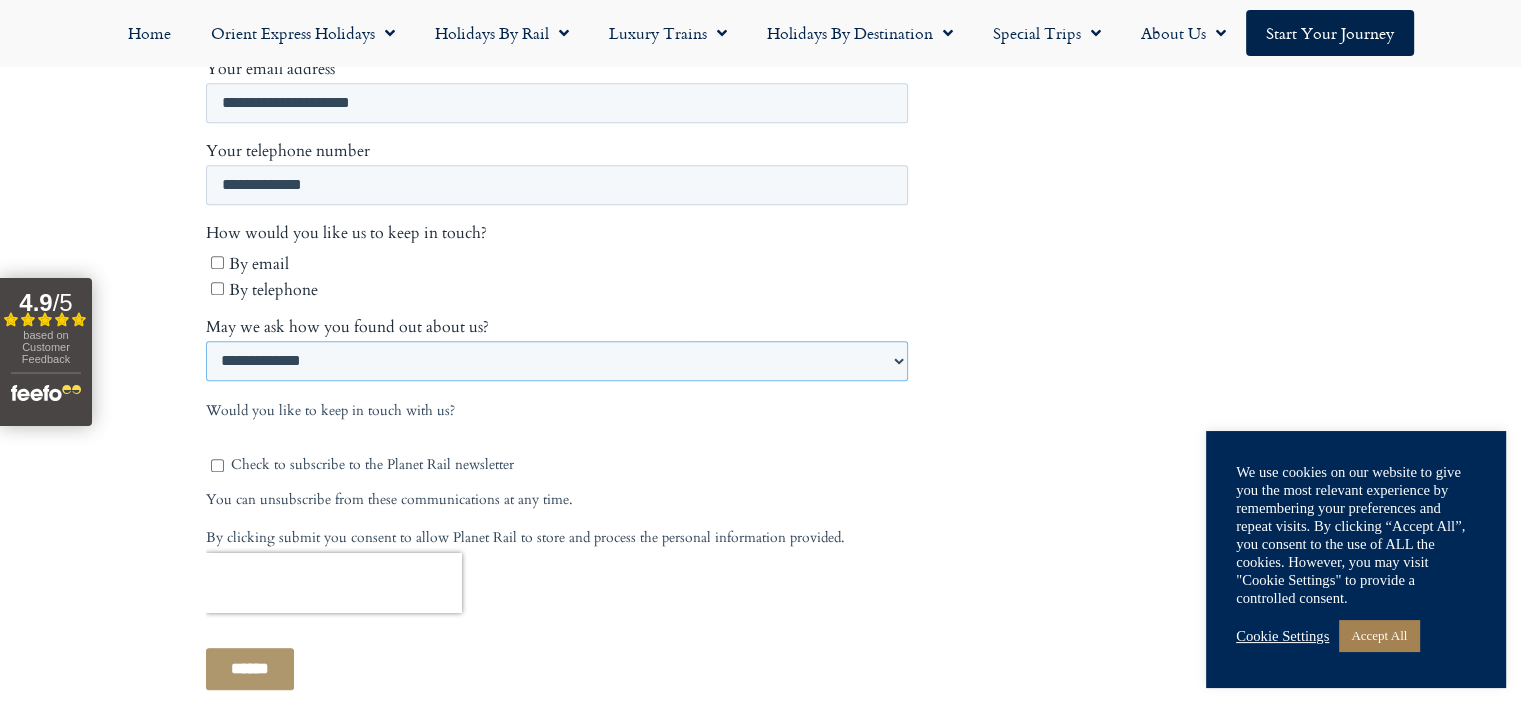click on "**********" at bounding box center (556, 362) 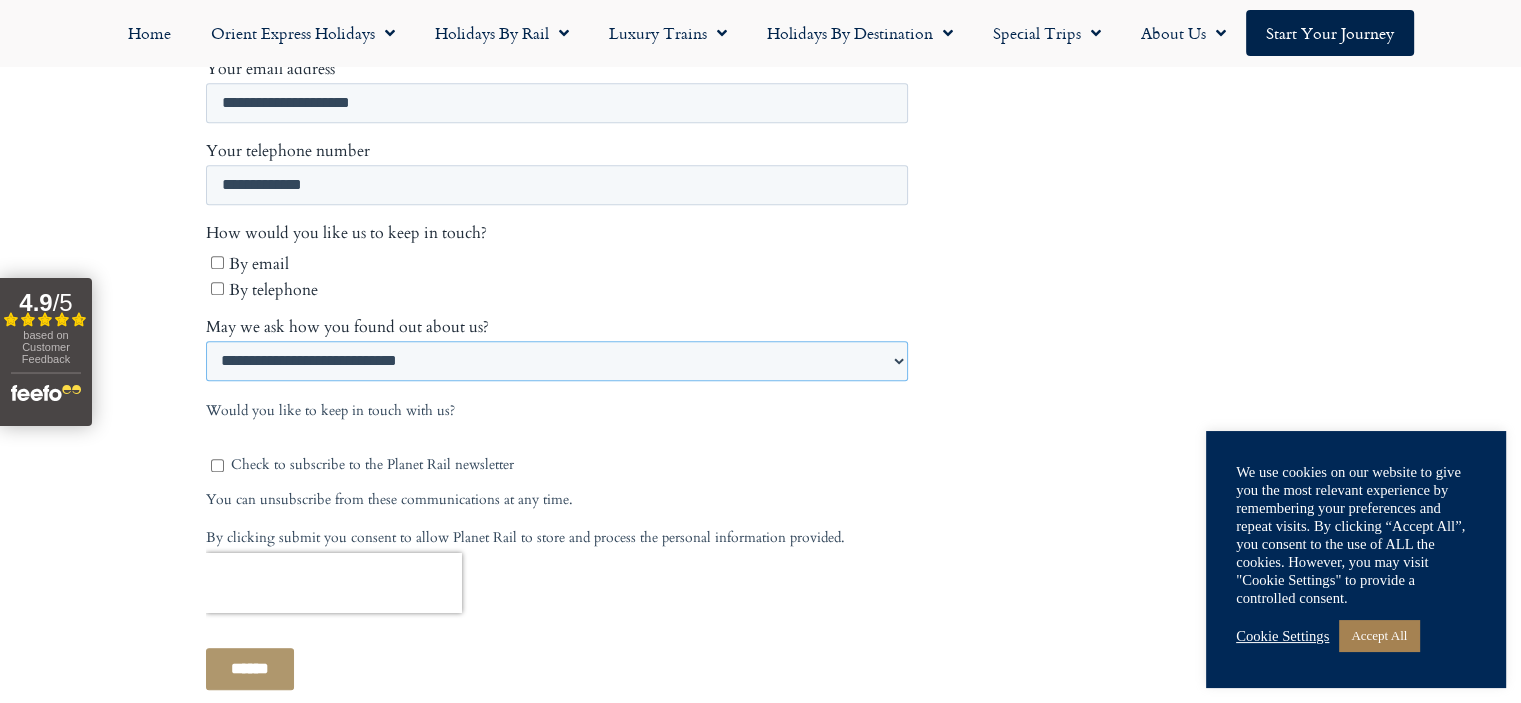 click on "**********" at bounding box center [556, 362] 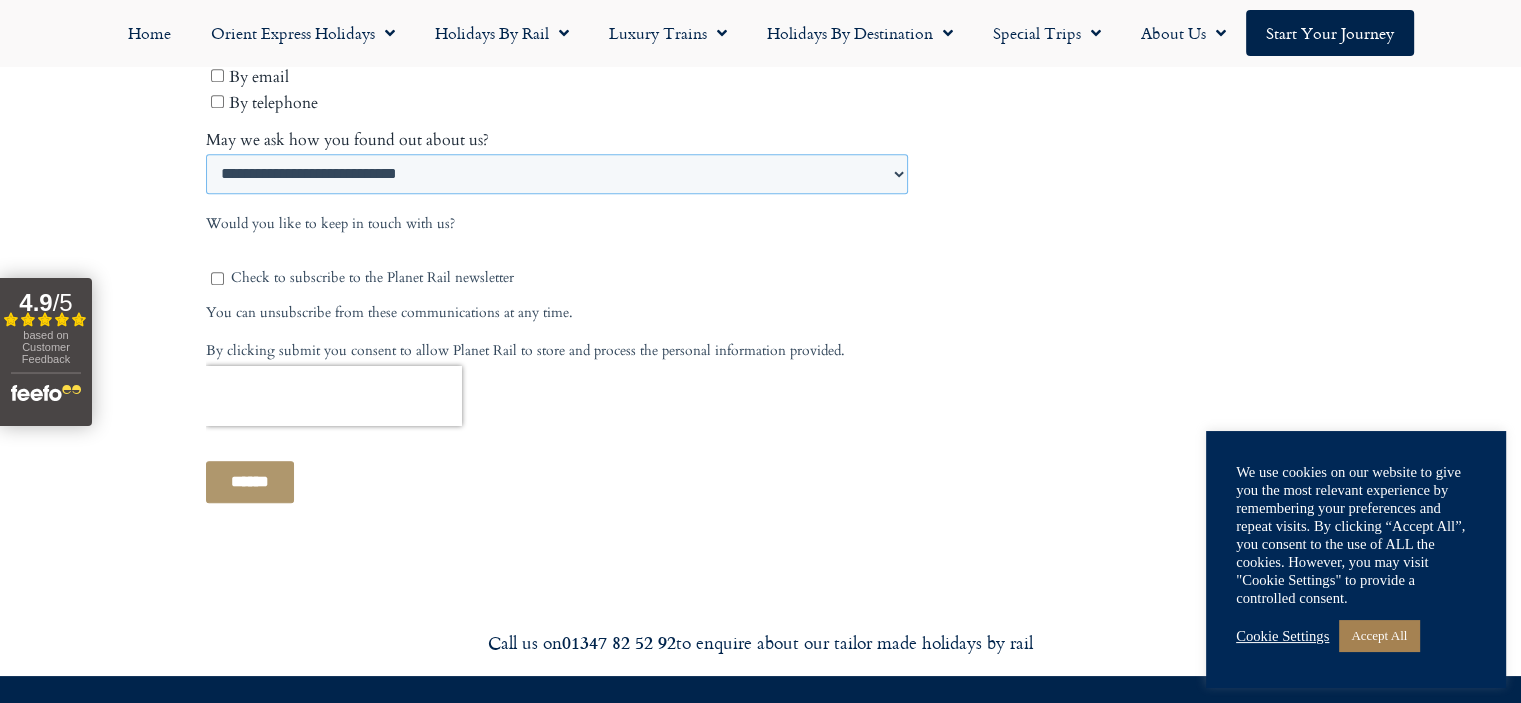 scroll, scrollTop: 1200, scrollLeft: 0, axis: vertical 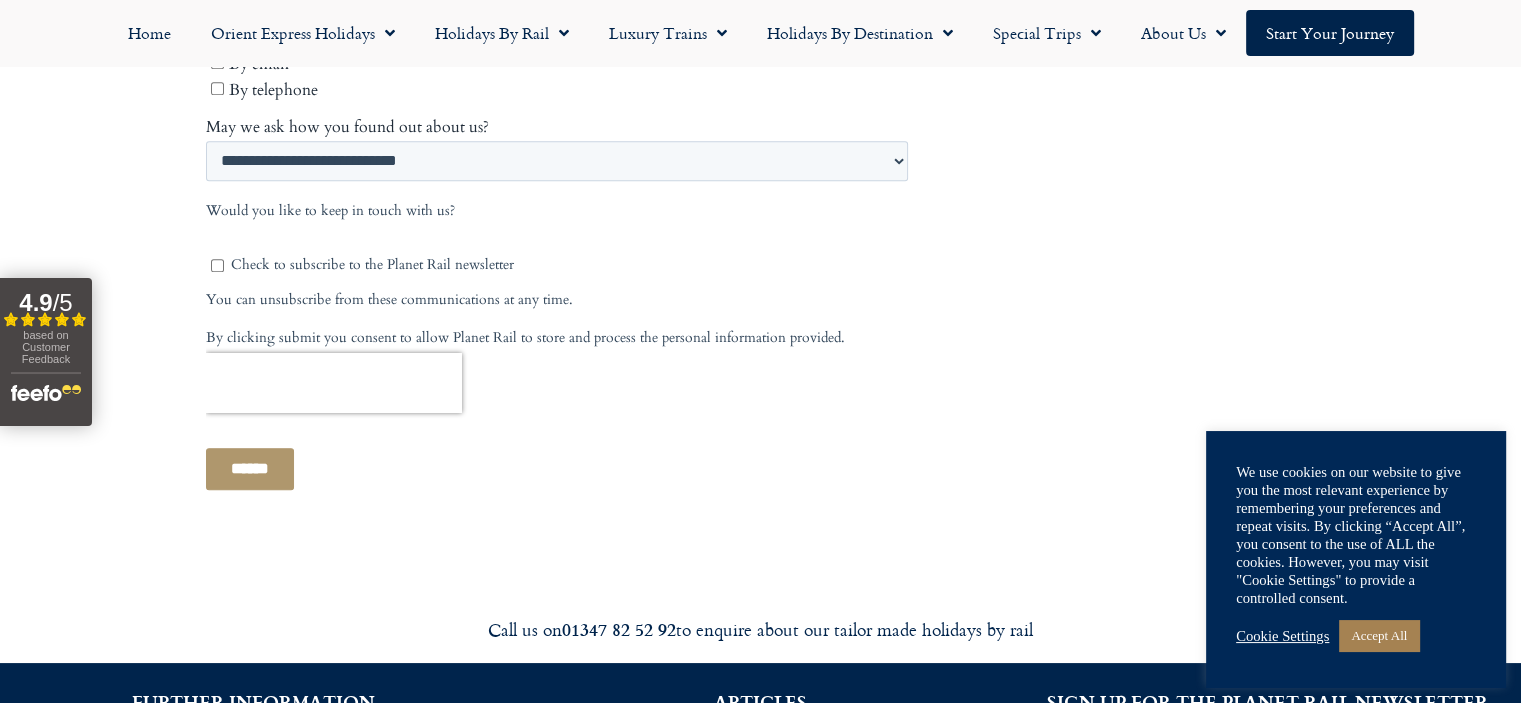 click on "******" at bounding box center (249, 470) 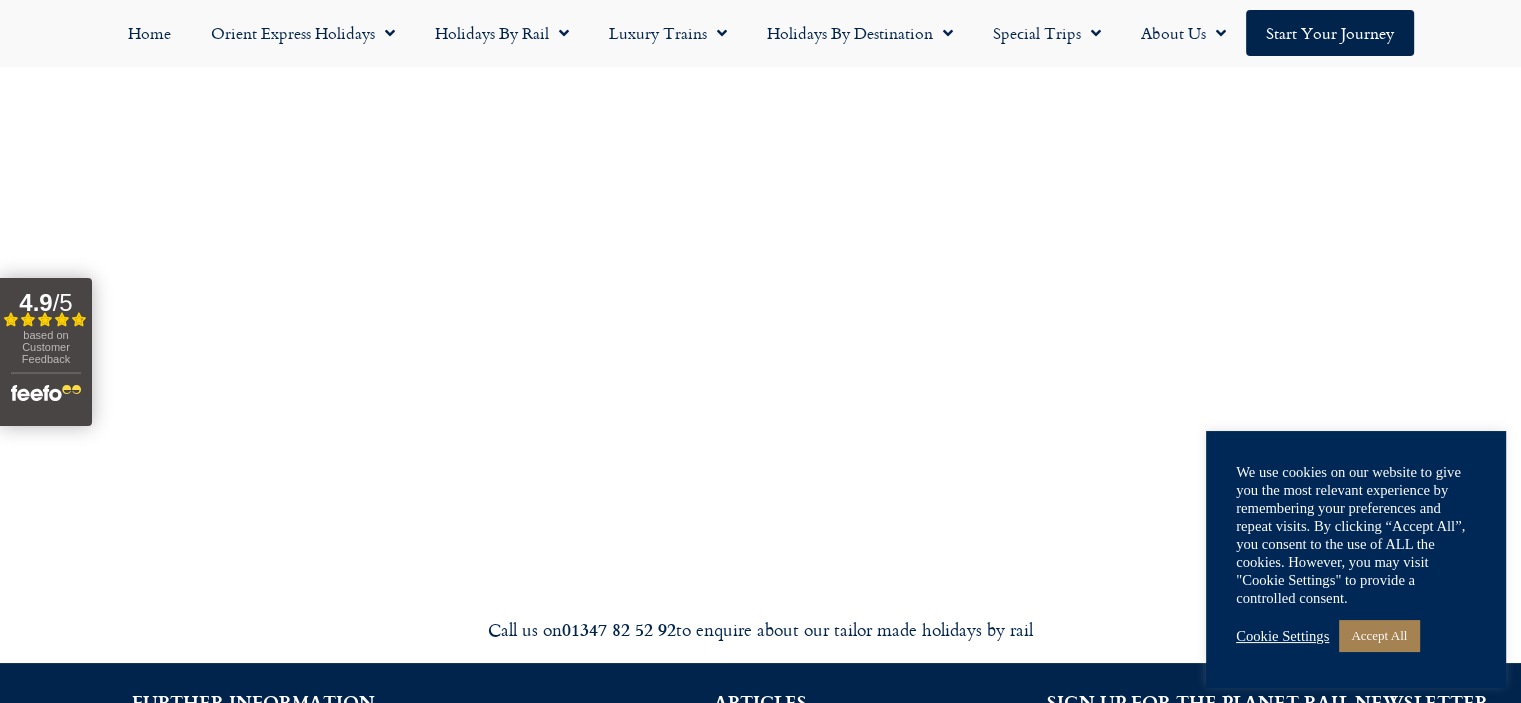 scroll, scrollTop: 677, scrollLeft: 0, axis: vertical 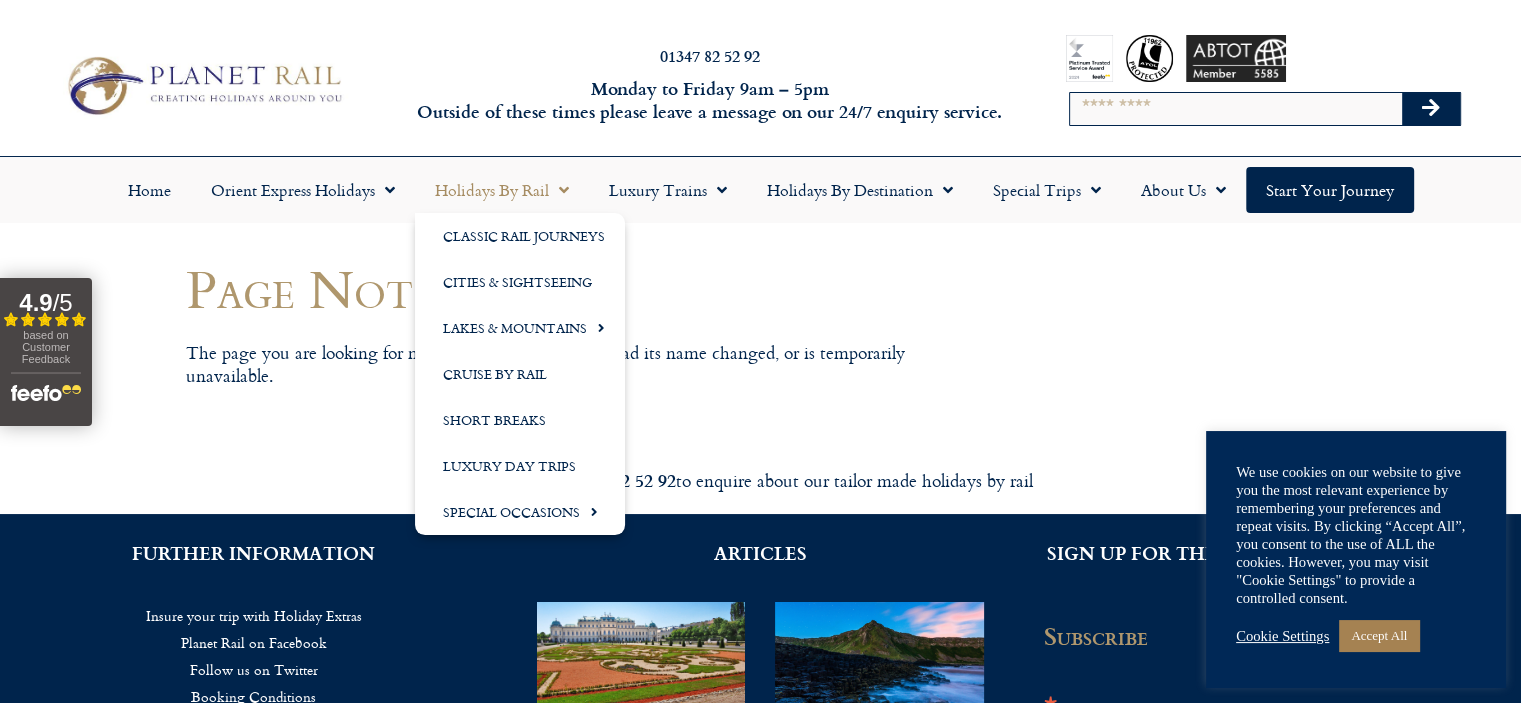 click on "Holidays by Rail" 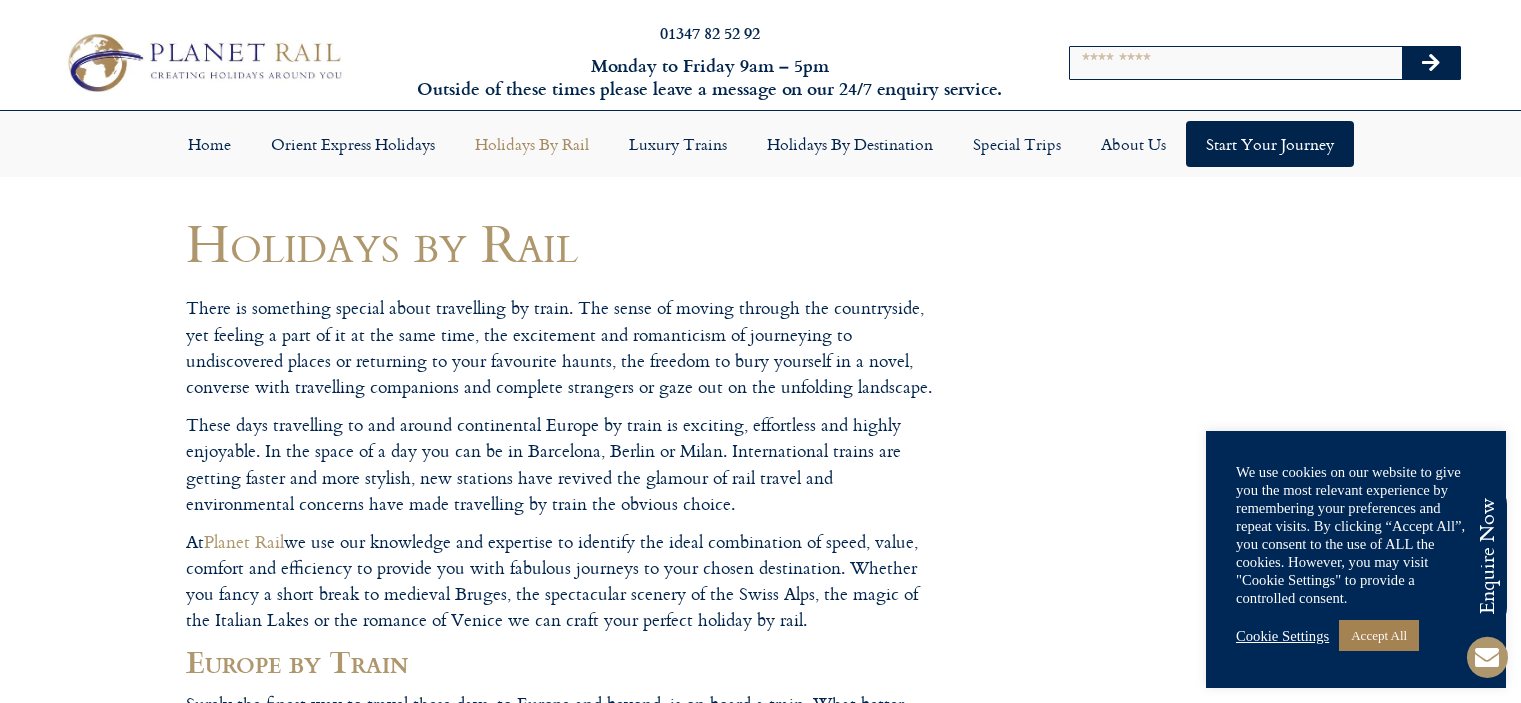 scroll, scrollTop: 0, scrollLeft: 0, axis: both 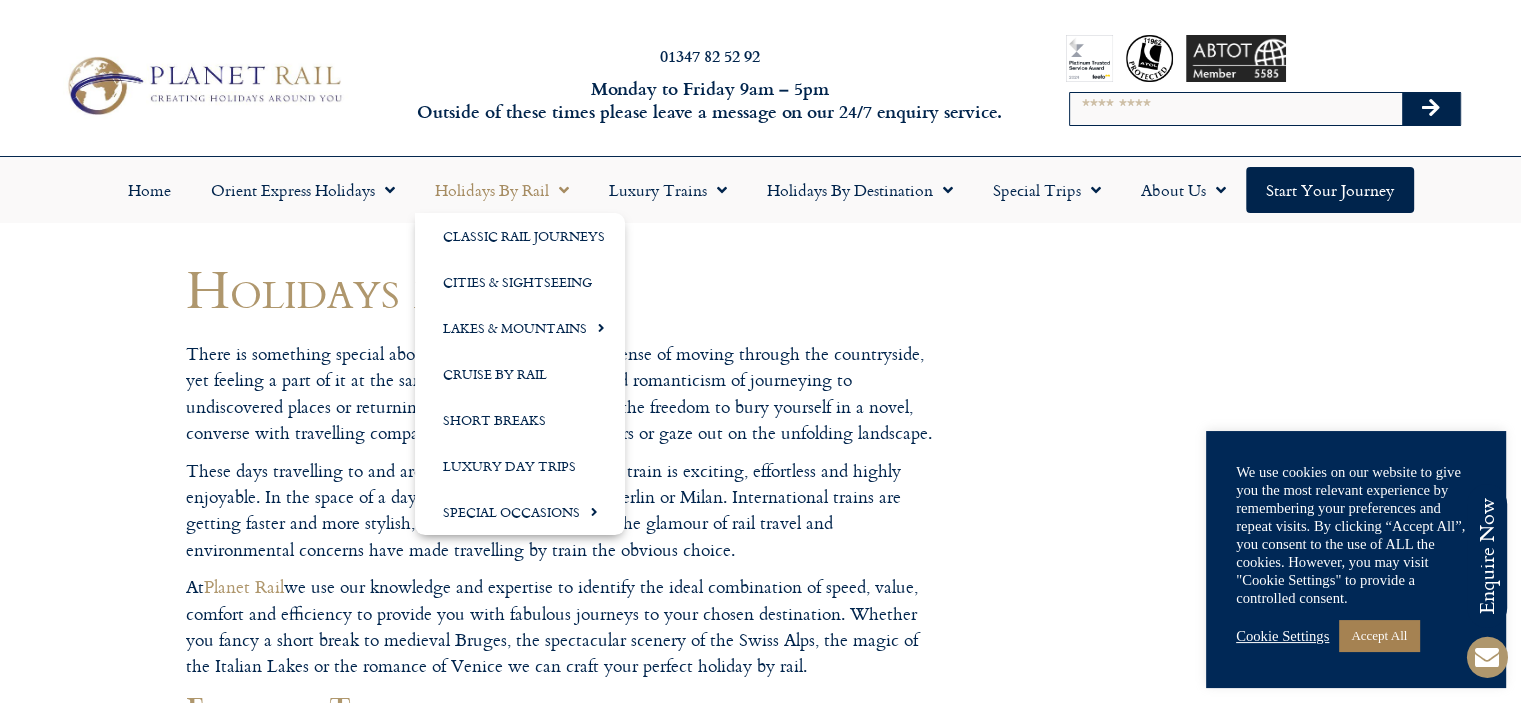 click on "Holidays by Rail" 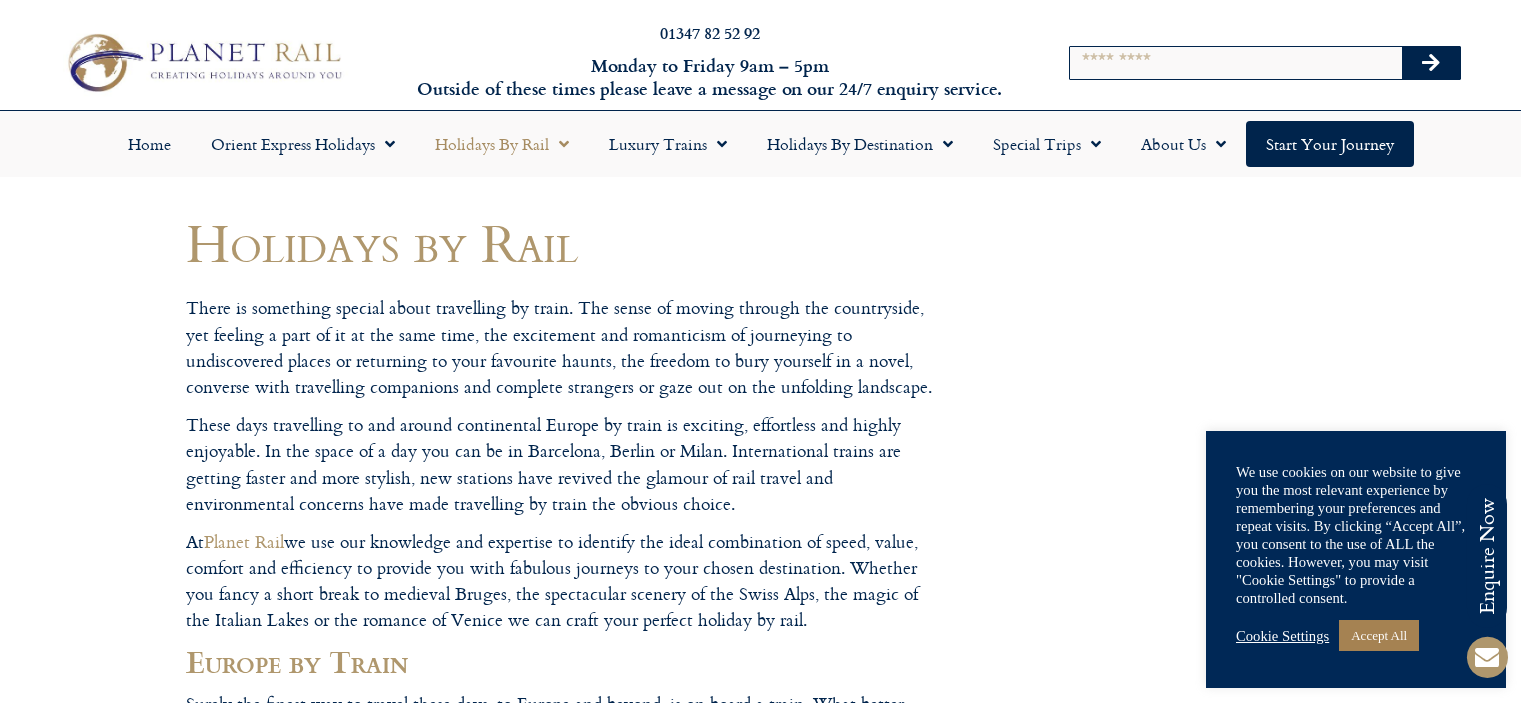 scroll, scrollTop: 0, scrollLeft: 0, axis: both 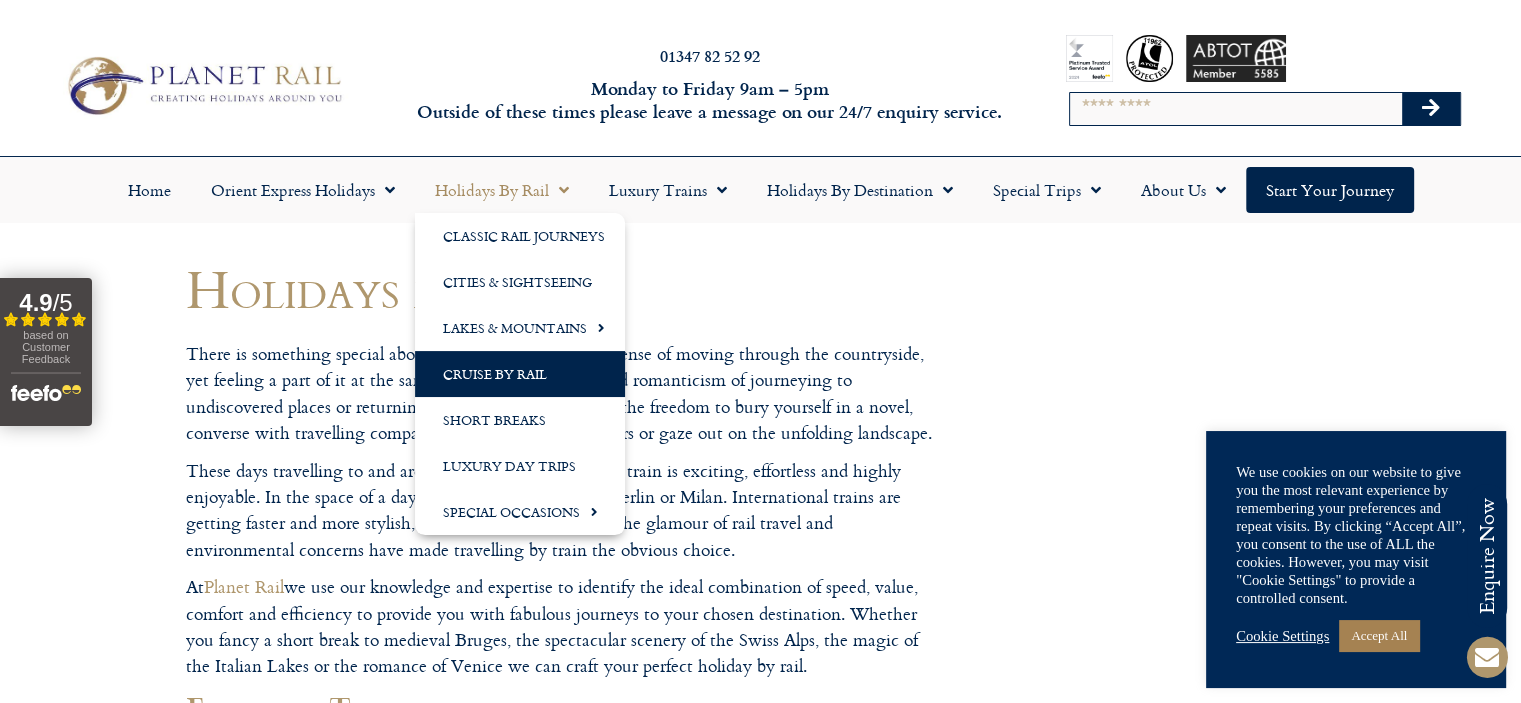 click on "Cruise by Rail" 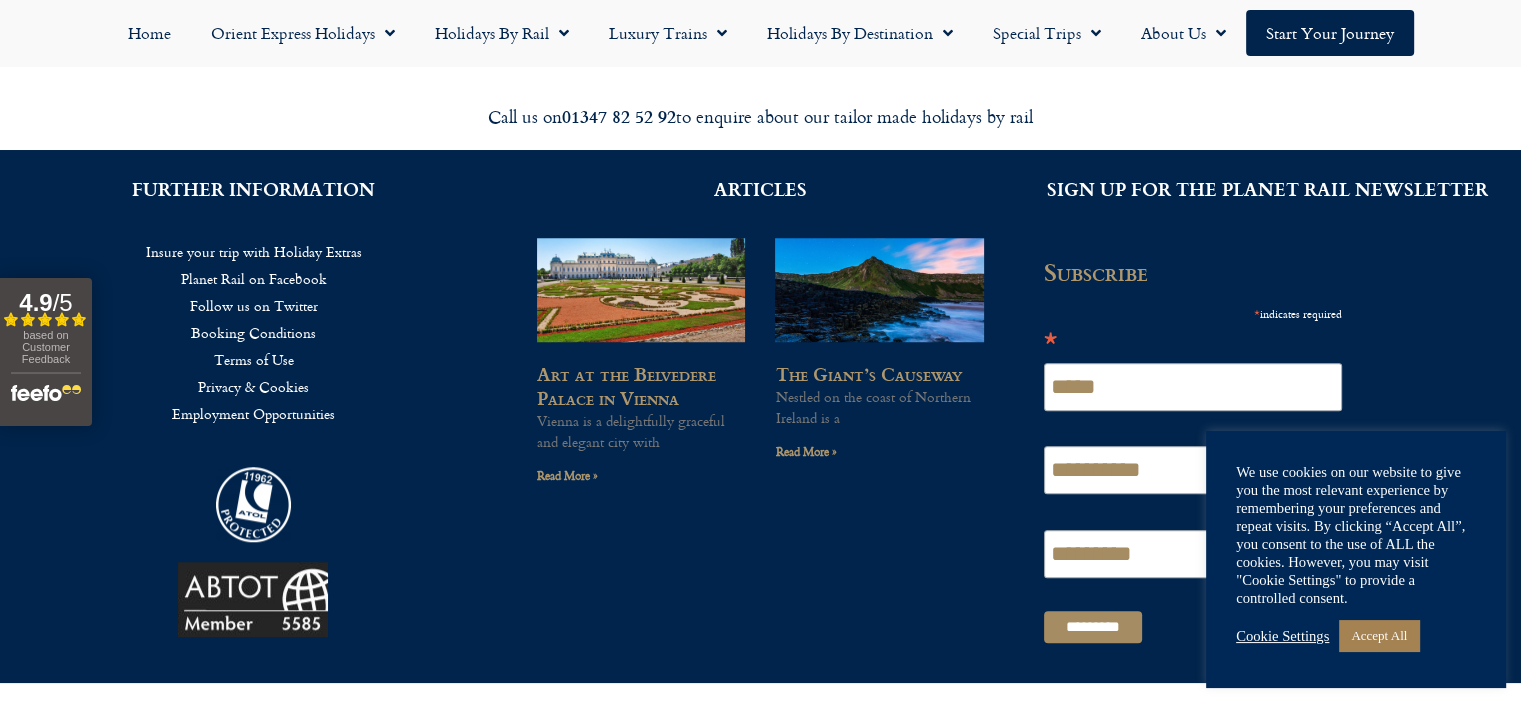 scroll, scrollTop: 1600, scrollLeft: 0, axis: vertical 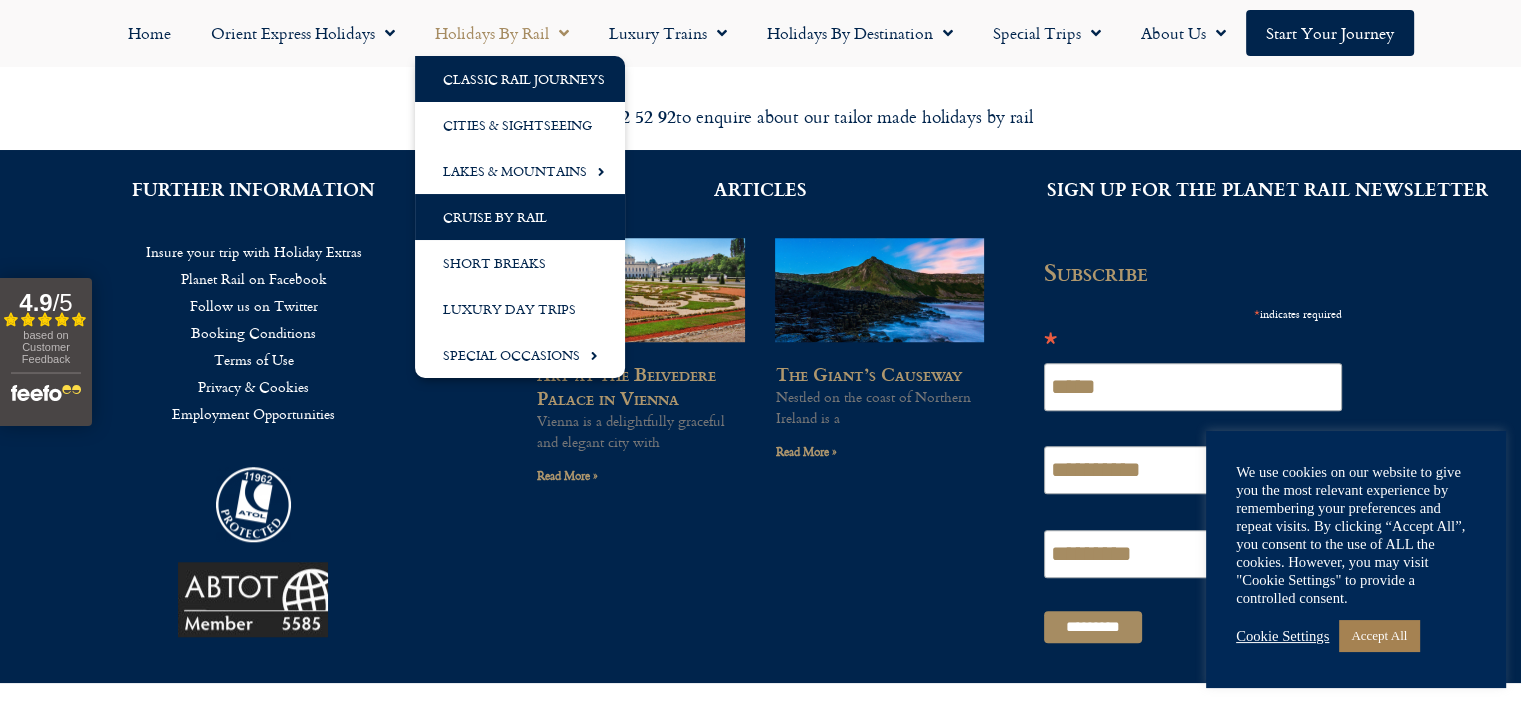 click on "Classic Rail Journeys" 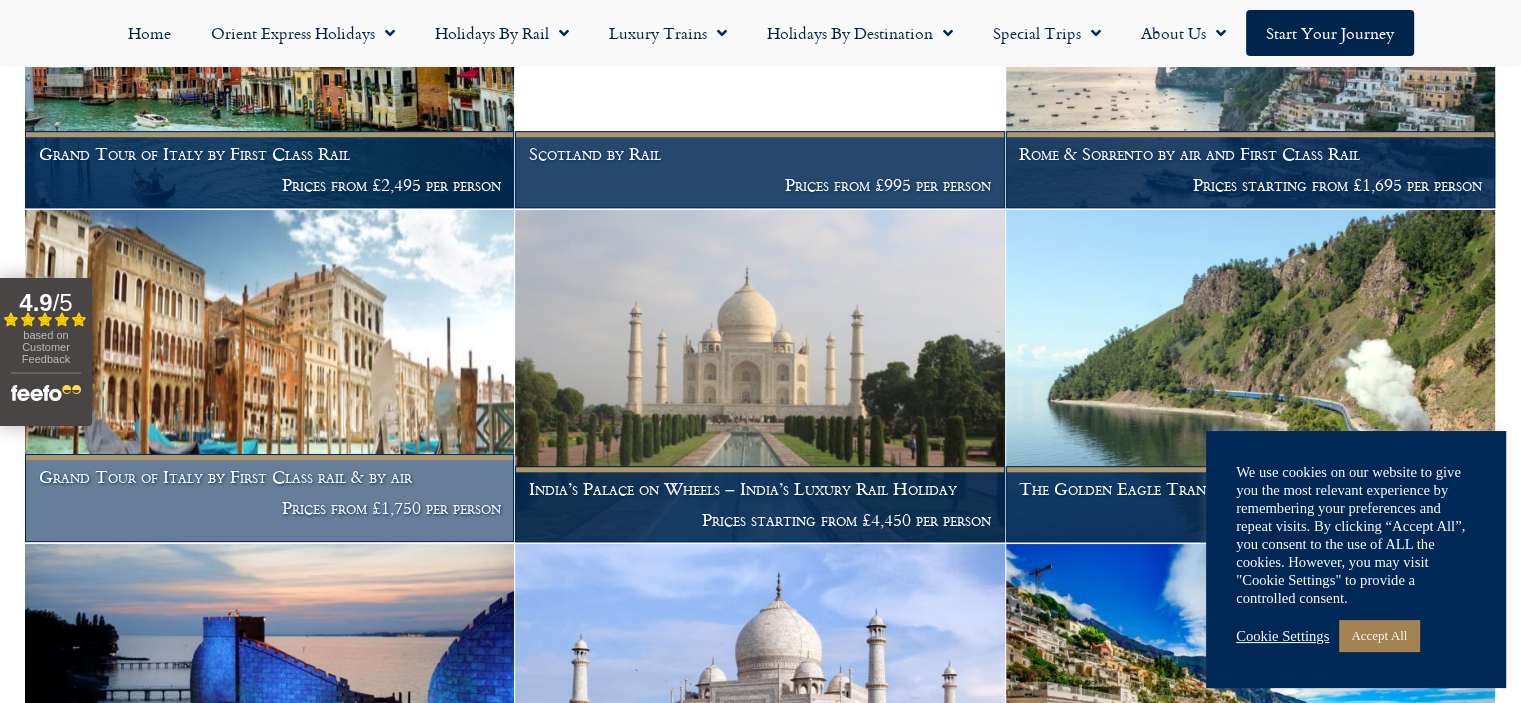 scroll, scrollTop: 1608, scrollLeft: 0, axis: vertical 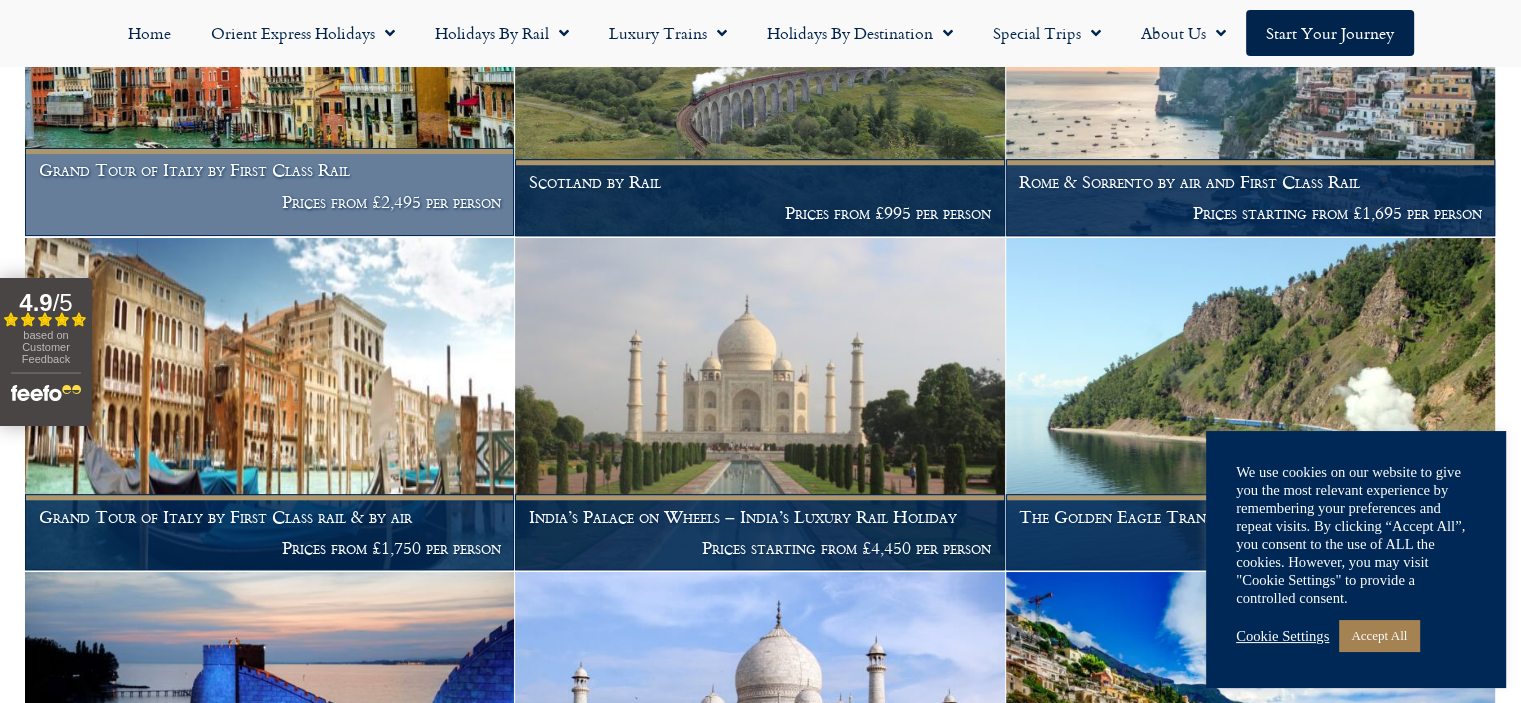 click on "Grand Tour of Italy by First Class Rail" at bounding box center [270, 170] 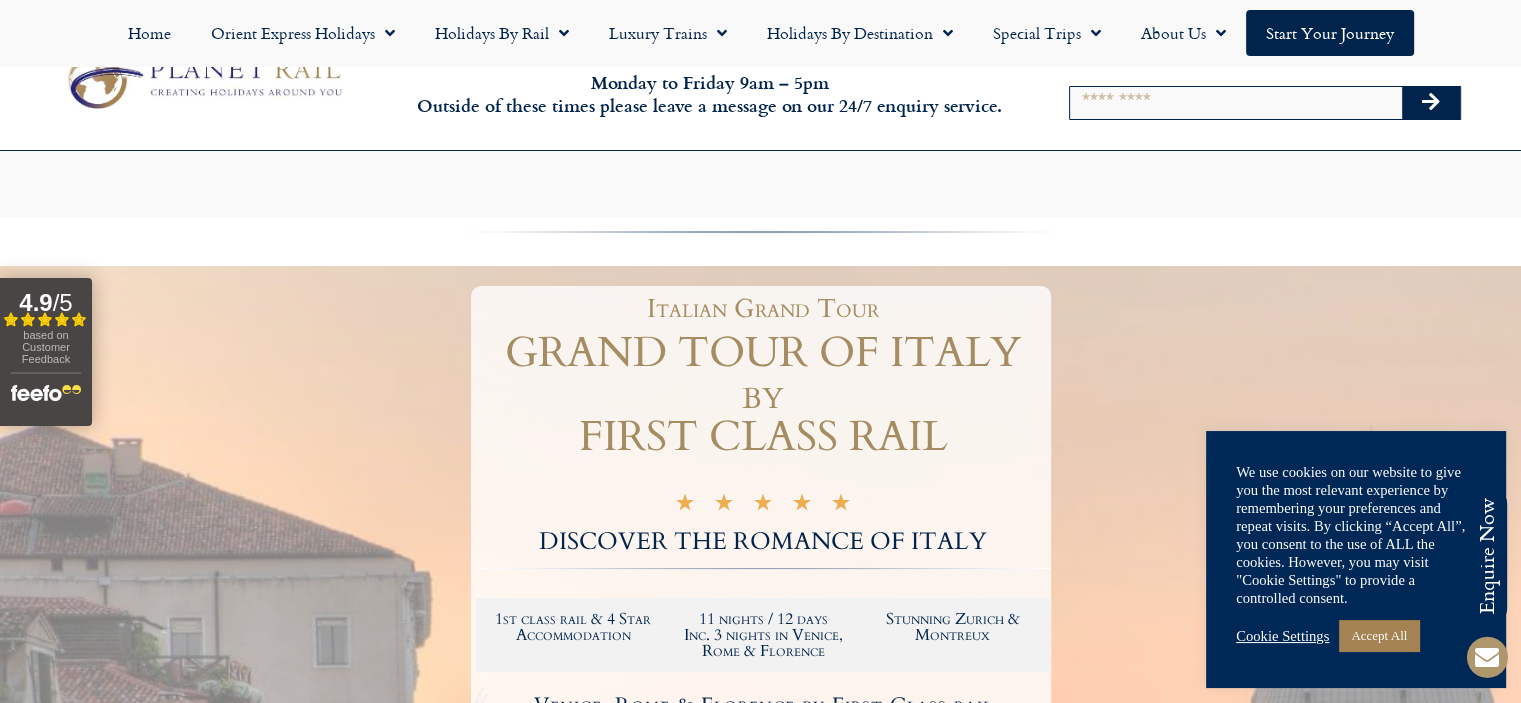 scroll, scrollTop: 200, scrollLeft: 0, axis: vertical 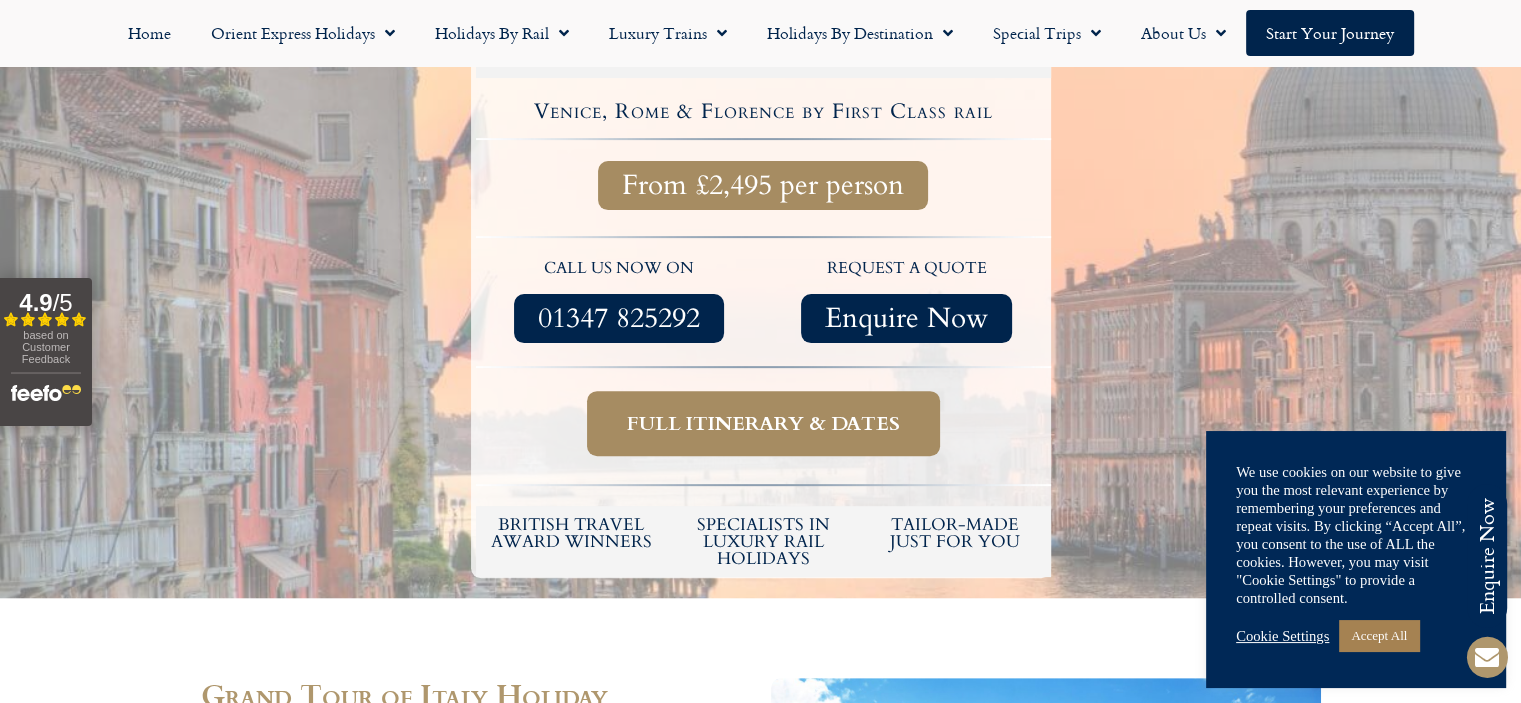 click on "Full itinerary & dates" at bounding box center [763, 423] 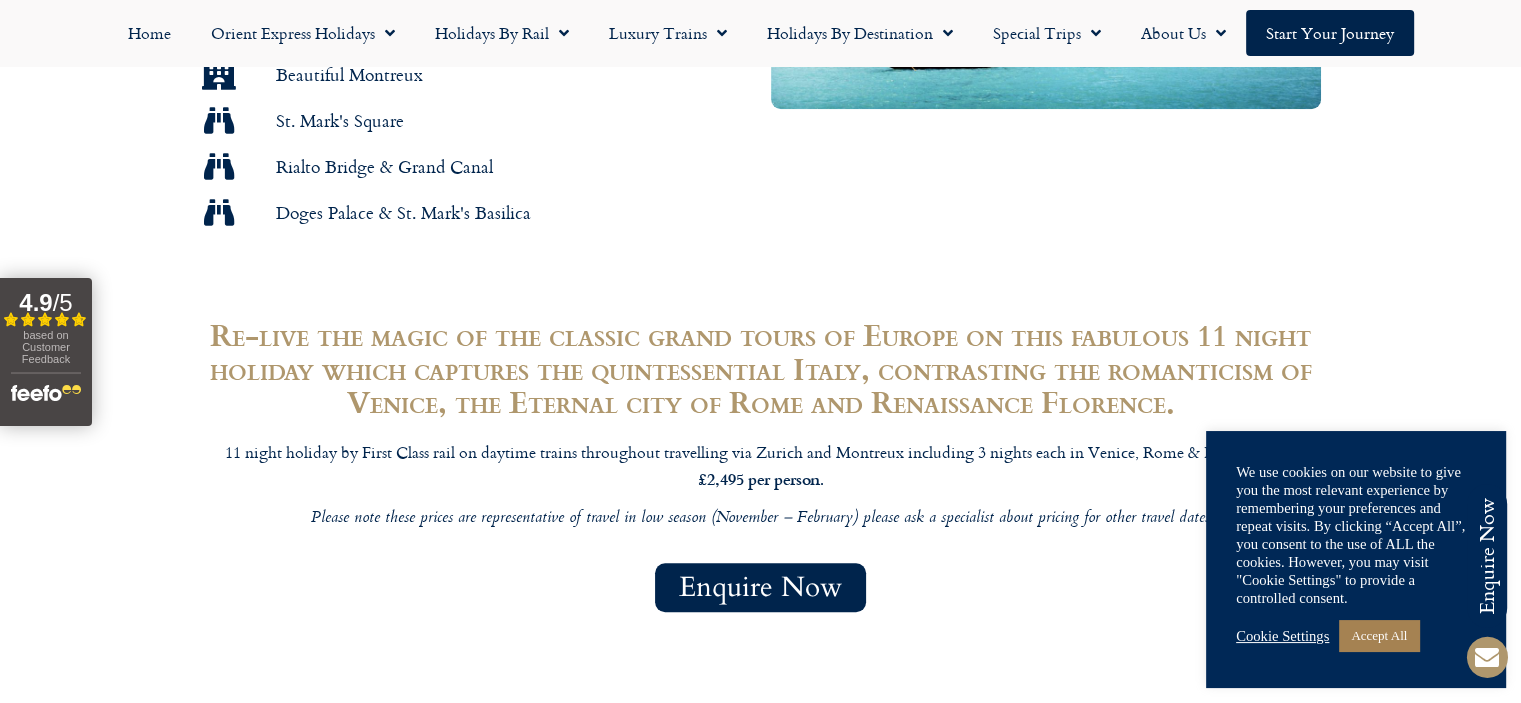 scroll, scrollTop: 1538, scrollLeft: 0, axis: vertical 